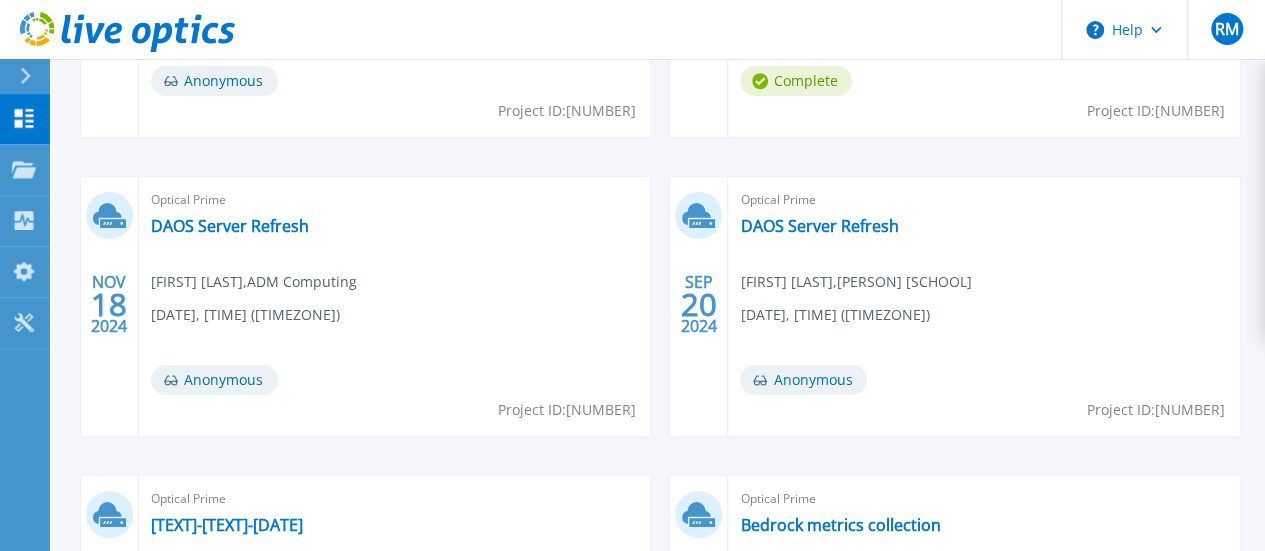 scroll, scrollTop: 824, scrollLeft: 0, axis: vertical 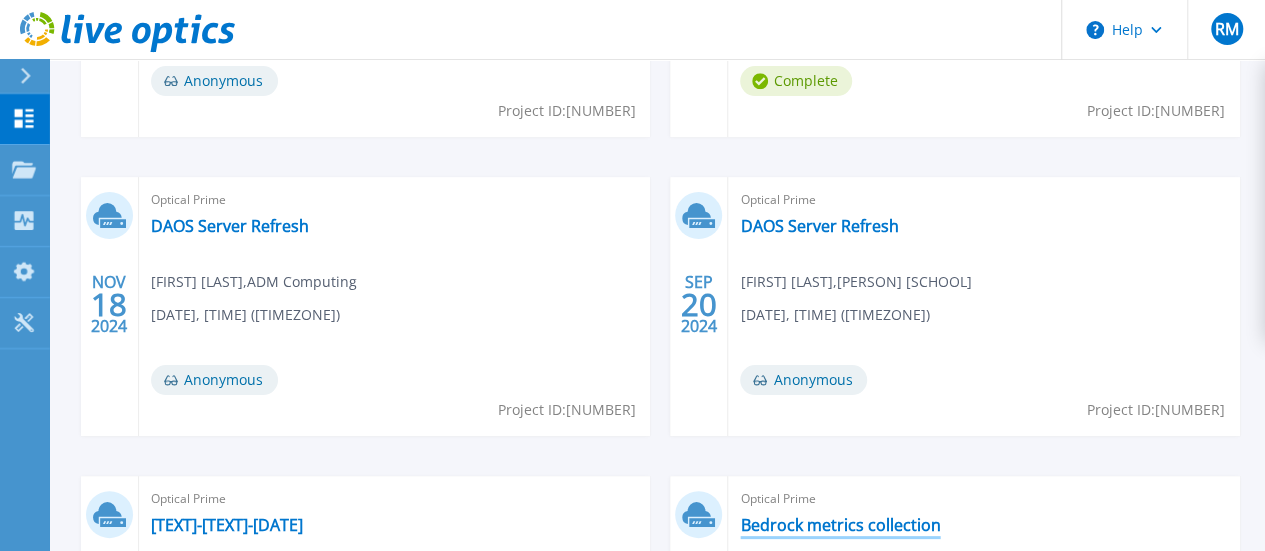 click on "Bedrock metrics collection" at bounding box center [840, 525] 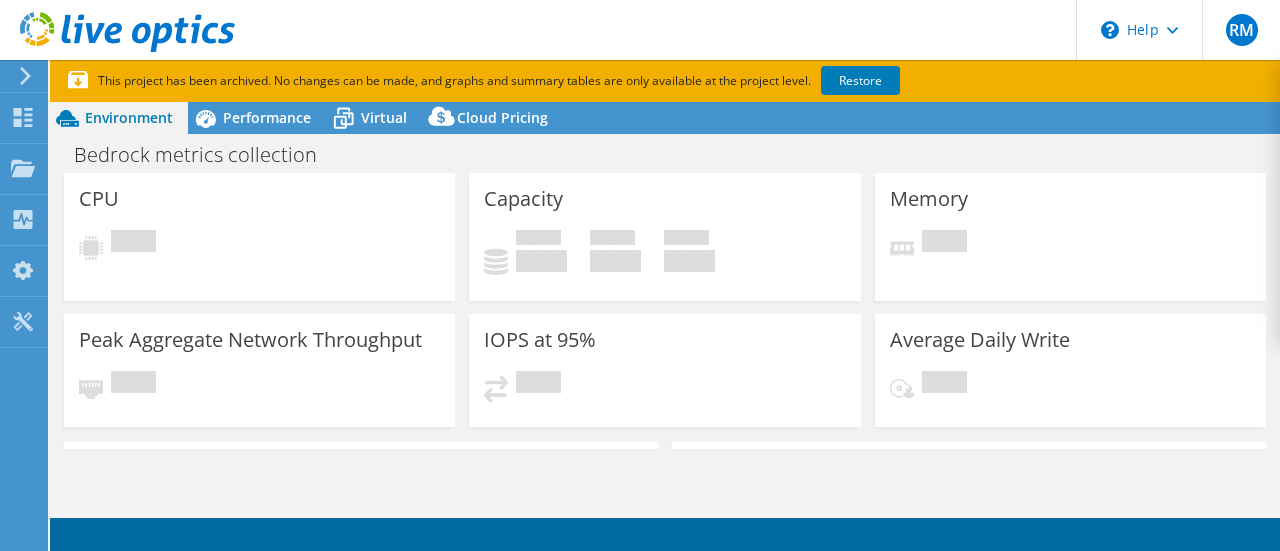 scroll, scrollTop: 0, scrollLeft: 0, axis: both 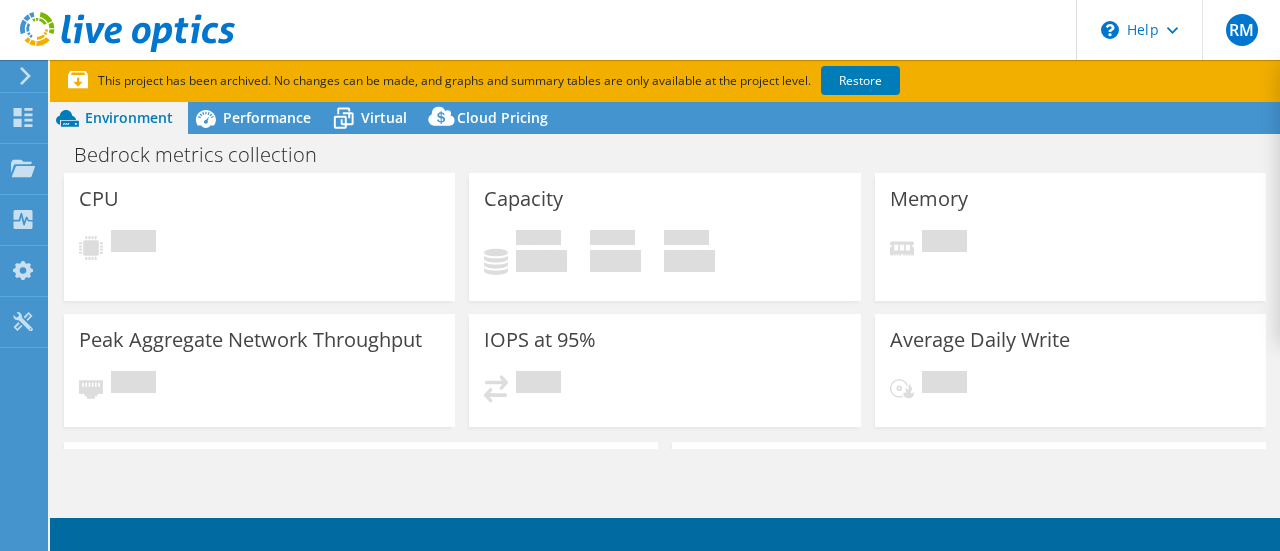 select on "EULondon" 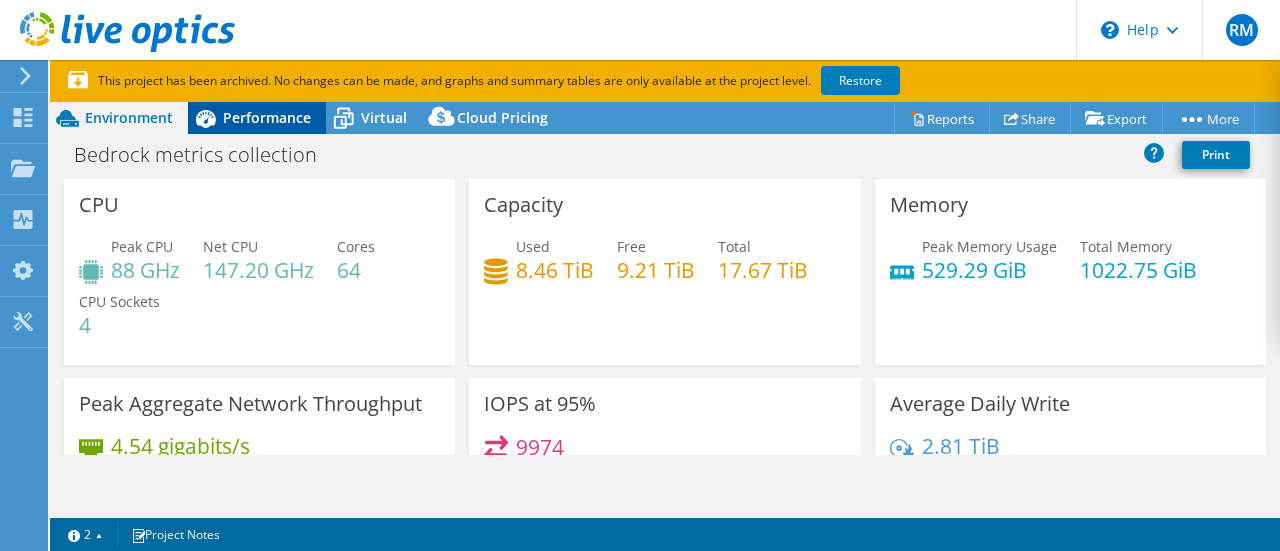 click on "Performance" at bounding box center (257, 118) 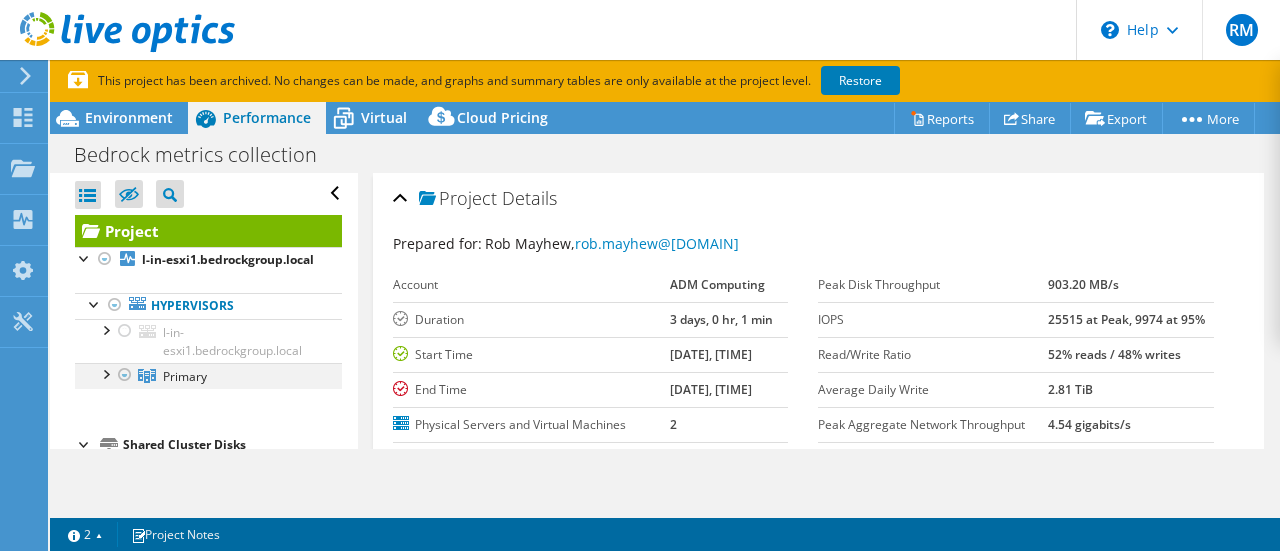 click at bounding box center [105, 373] 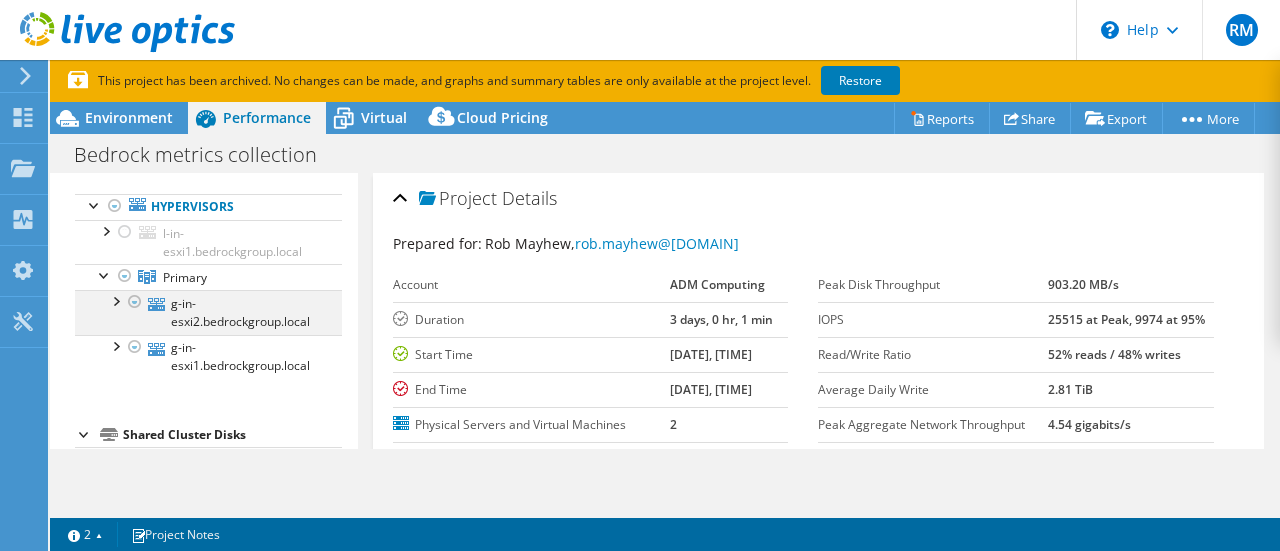 scroll, scrollTop: 100, scrollLeft: 0, axis: vertical 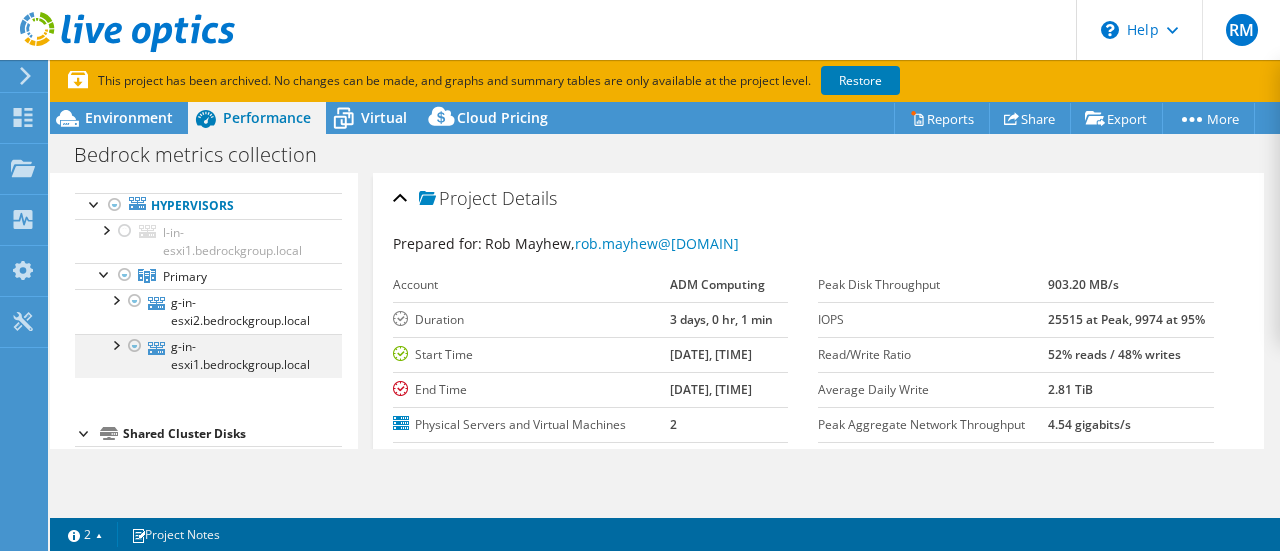 click at bounding box center (115, 344) 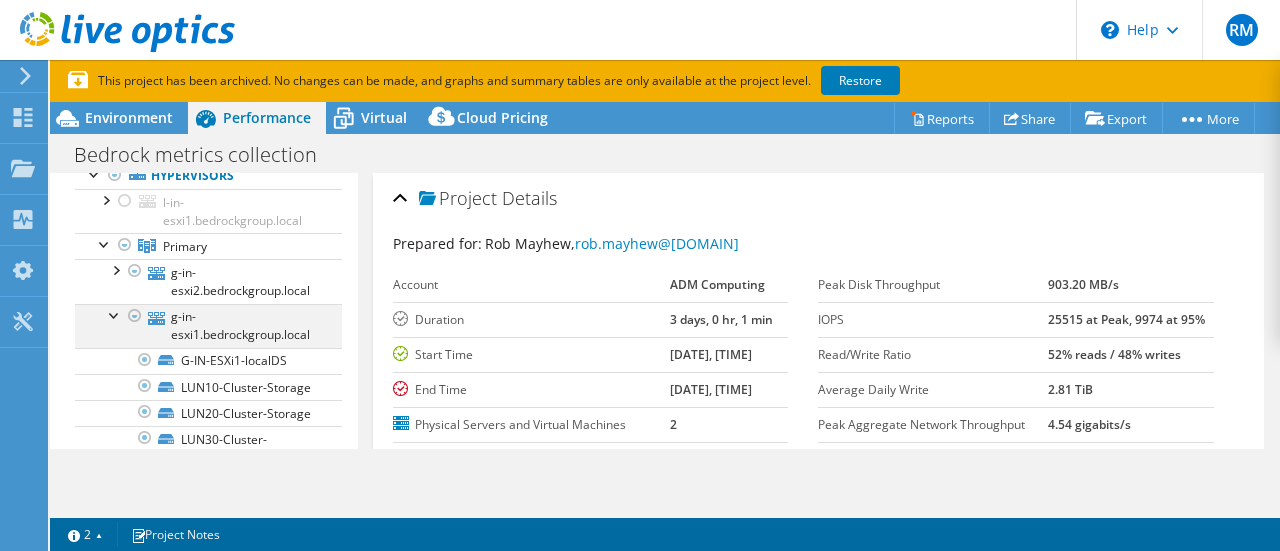scroll, scrollTop: 97, scrollLeft: 0, axis: vertical 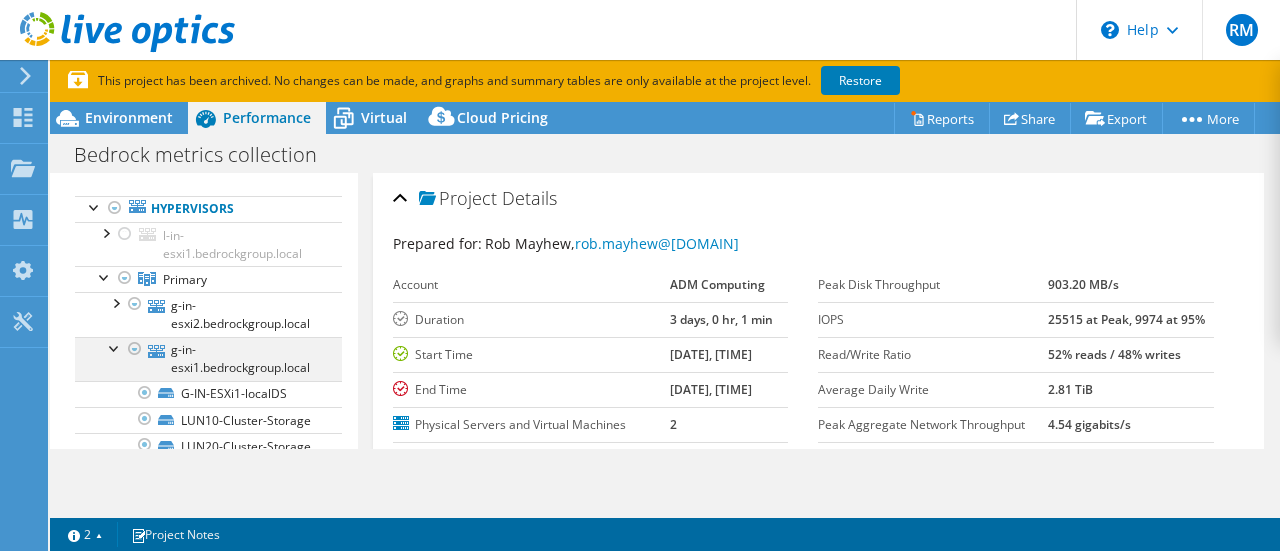 click at bounding box center [115, 347] 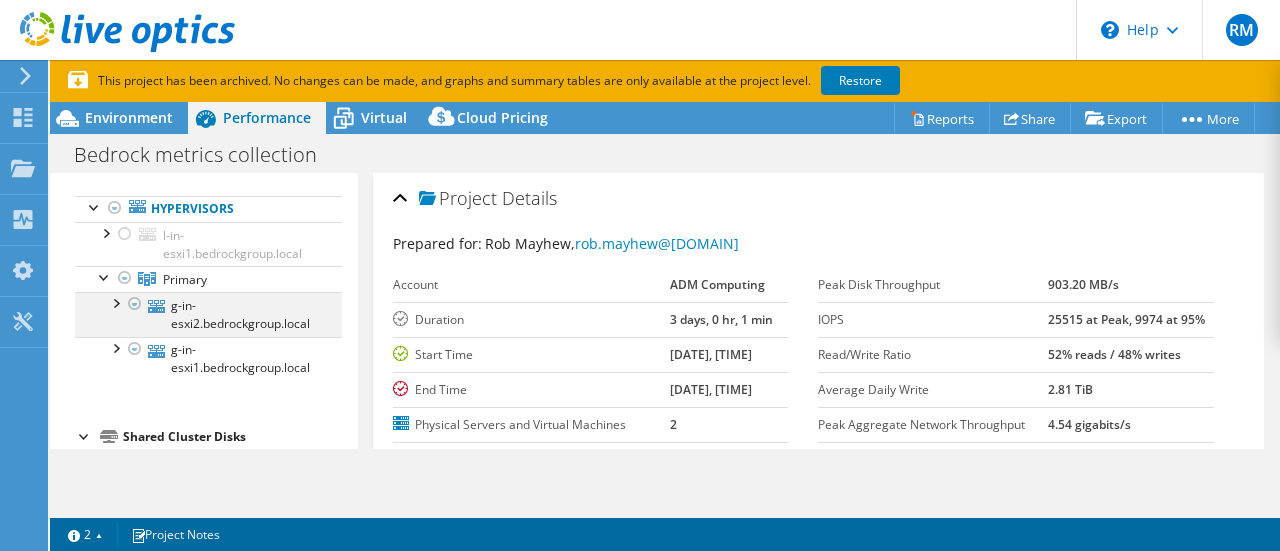 click at bounding box center (115, 302) 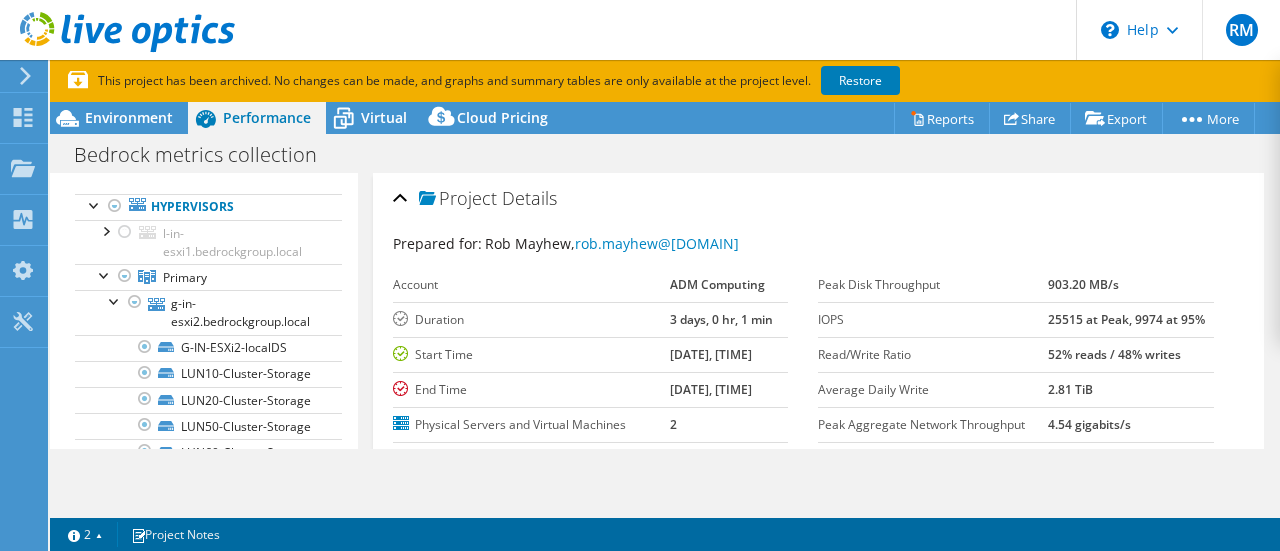 scroll, scrollTop: 97, scrollLeft: 0, axis: vertical 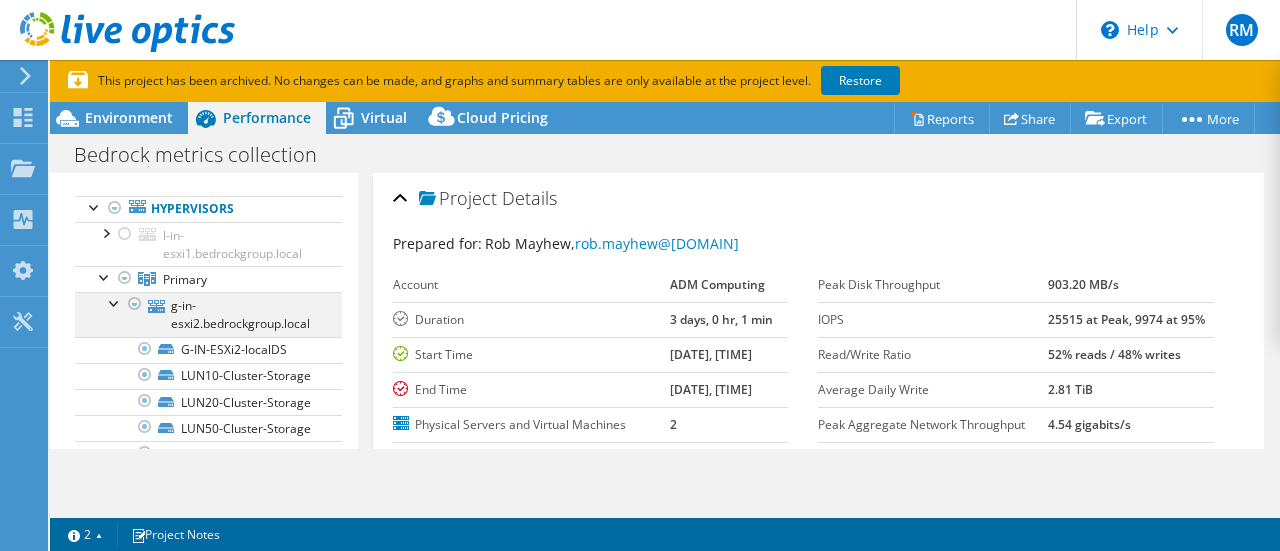 click at bounding box center [115, 302] 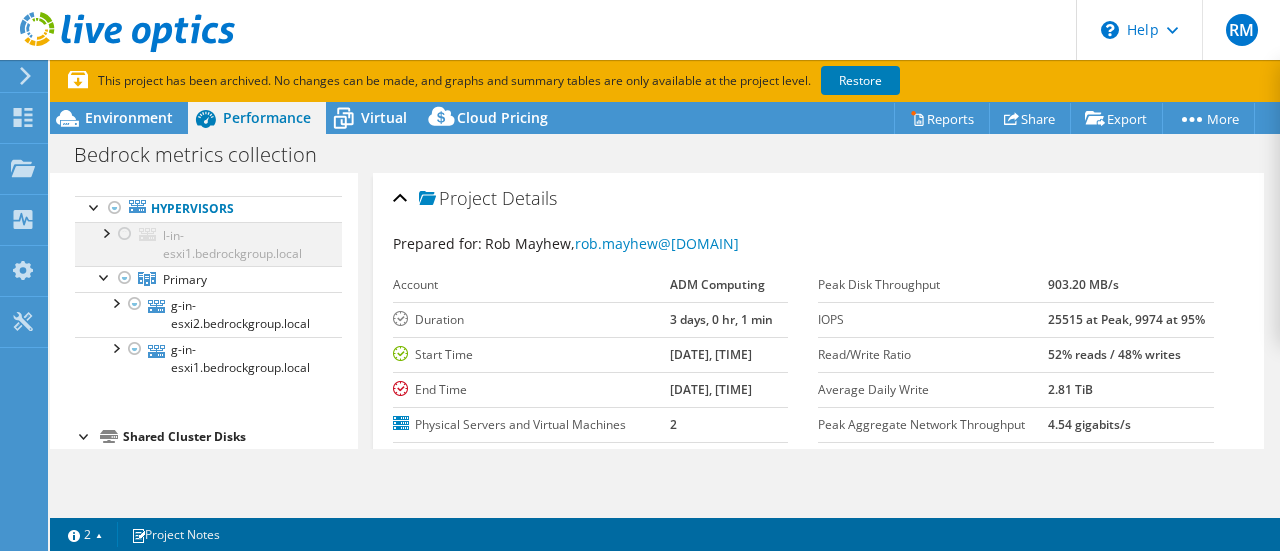 click at bounding box center [105, 232] 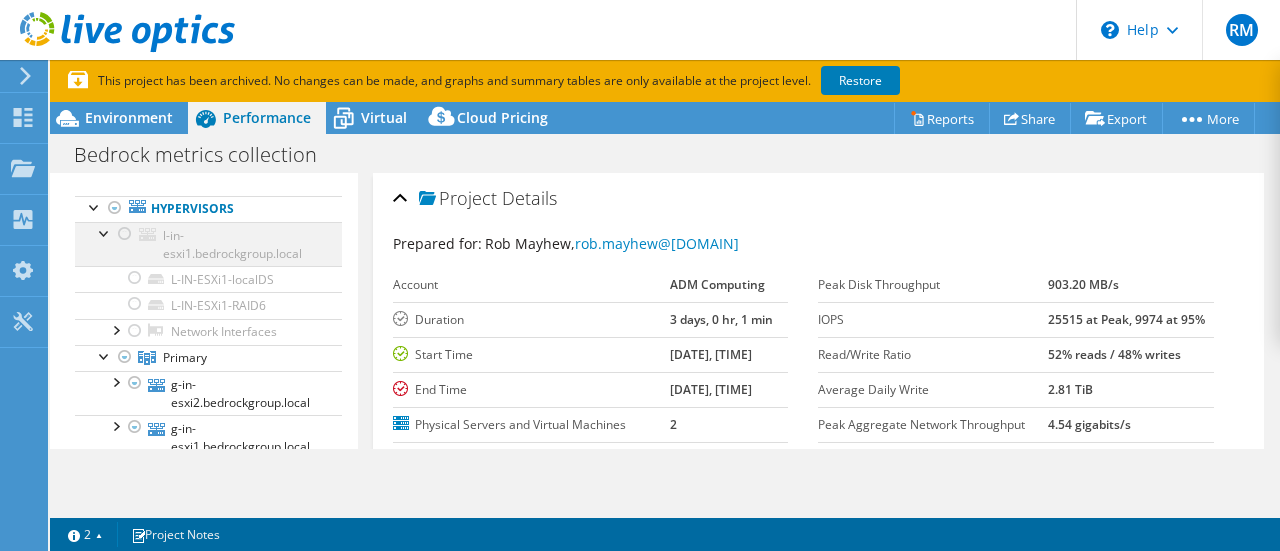 click at bounding box center [125, 234] 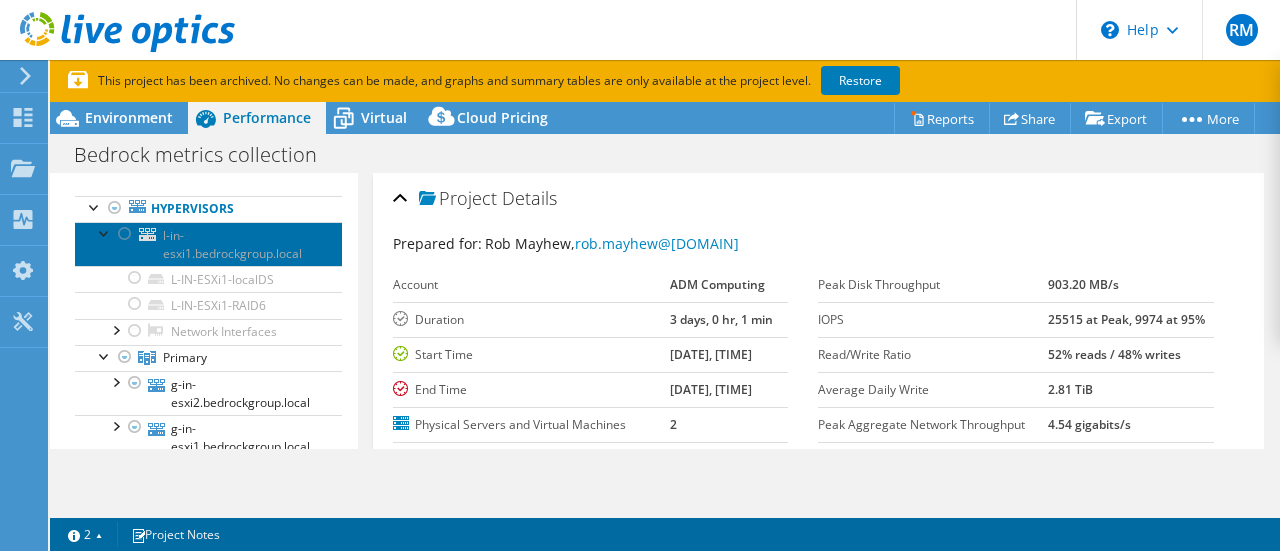 click on "l-in-esxi1.bedrockgroup.local" at bounding box center (232, 244) 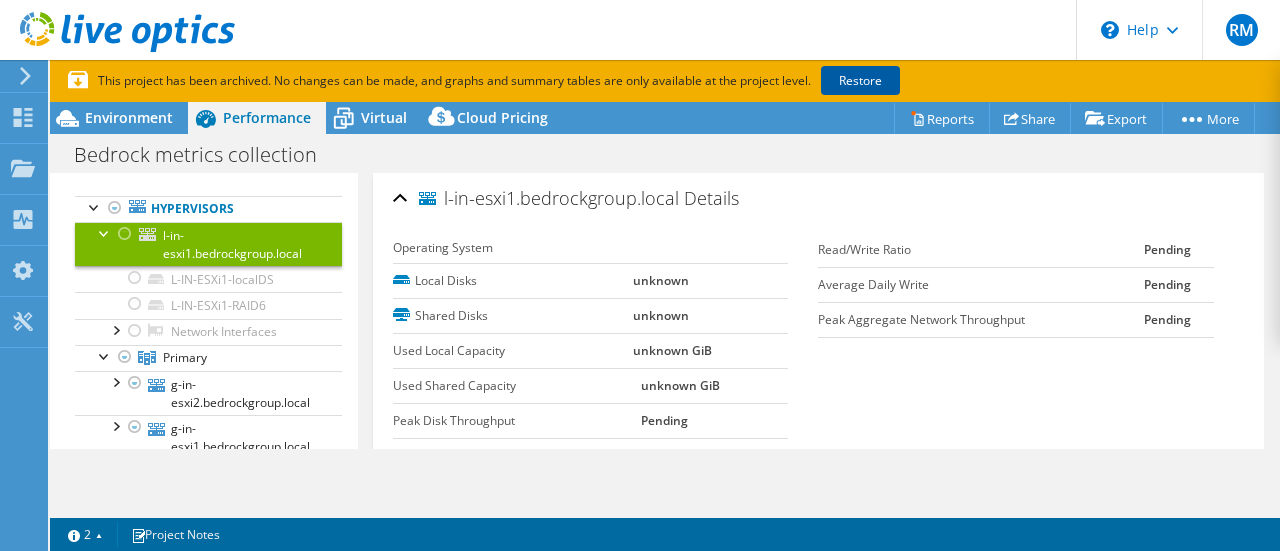 click on "Restore" at bounding box center [860, 80] 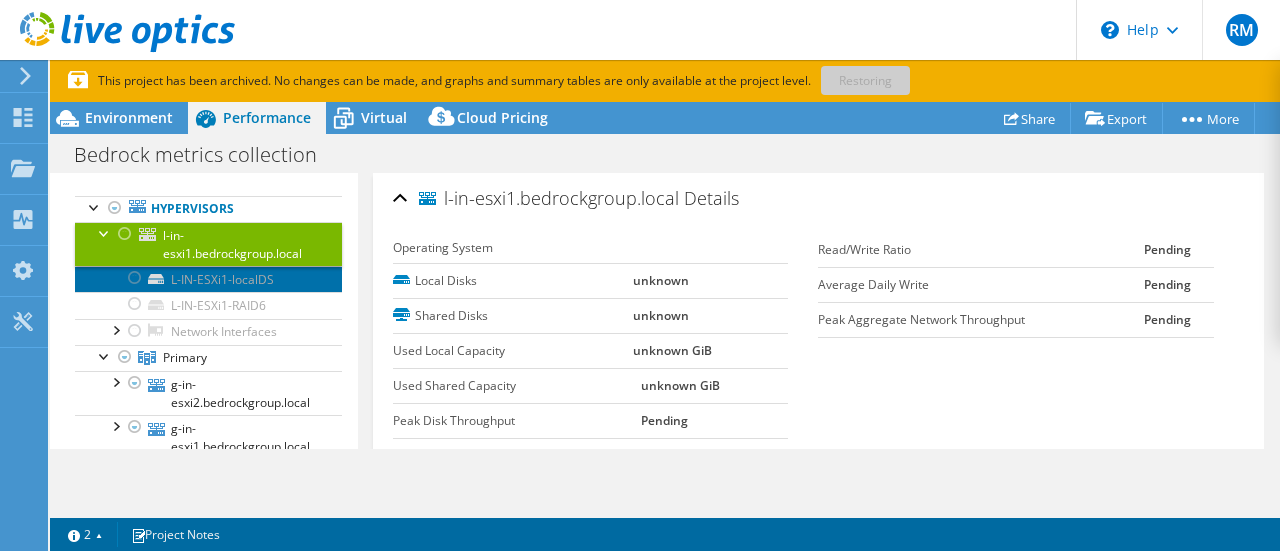 click on "L-IN-ESXi1-localDS" at bounding box center [208, 279] 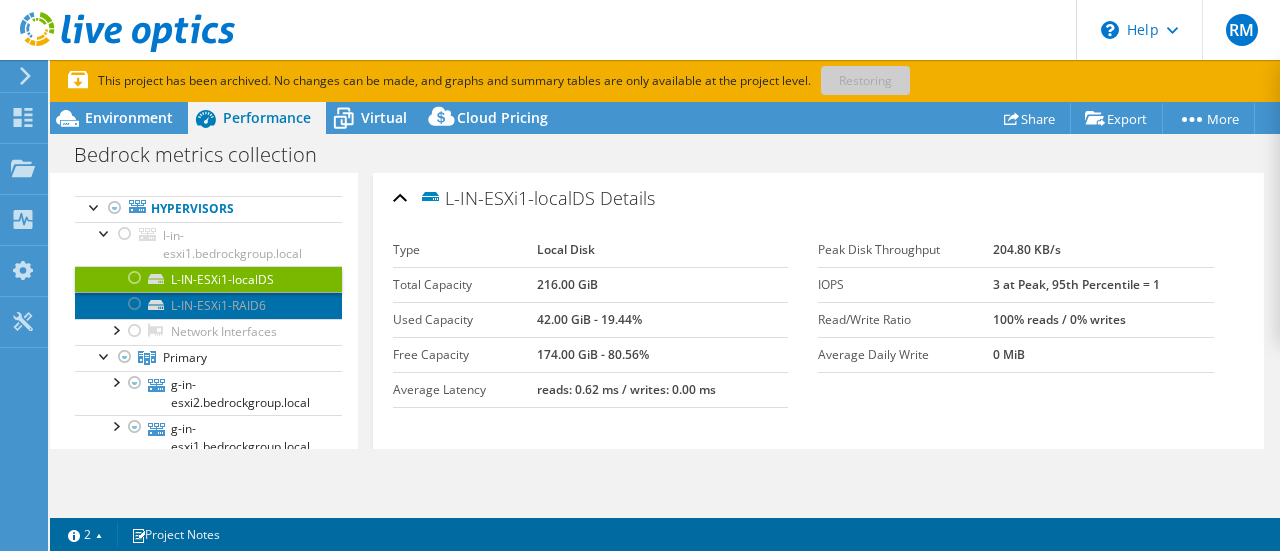 click on "L-IN-ESXi1-RAID6" at bounding box center [208, 305] 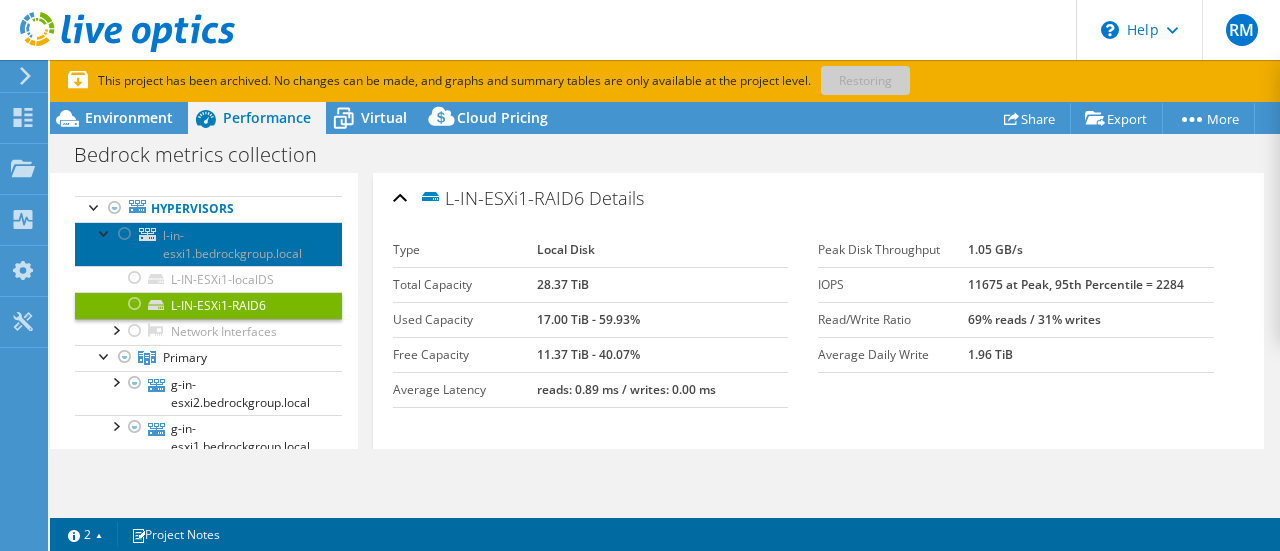 click on "l-in-esxi1.bedrockgroup.local" at bounding box center (232, 244) 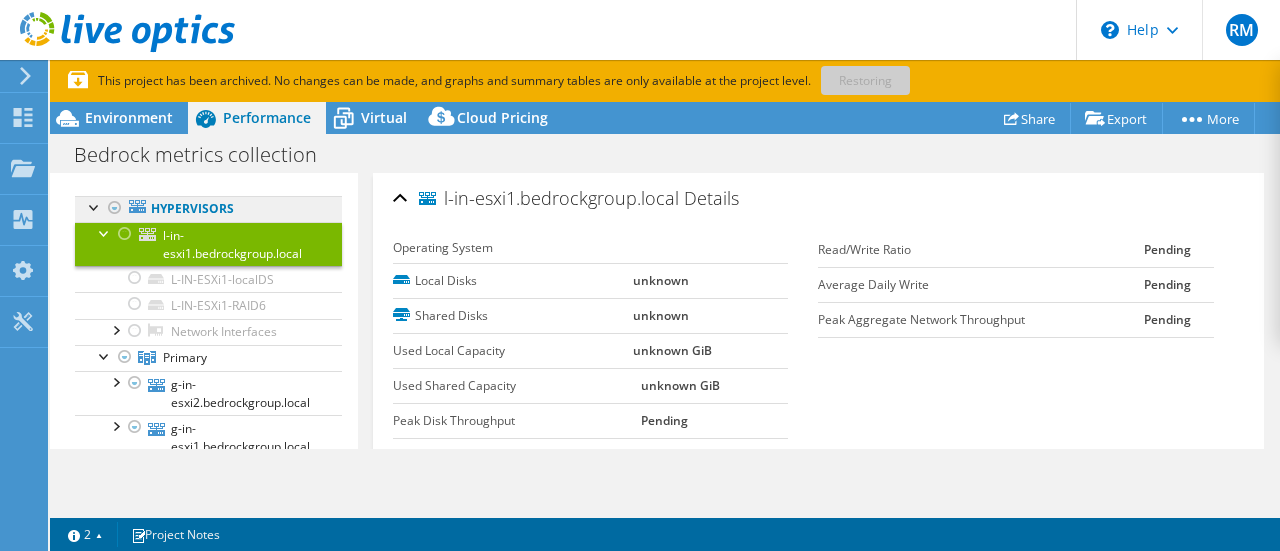 click on "Hypervisors" at bounding box center (208, 209) 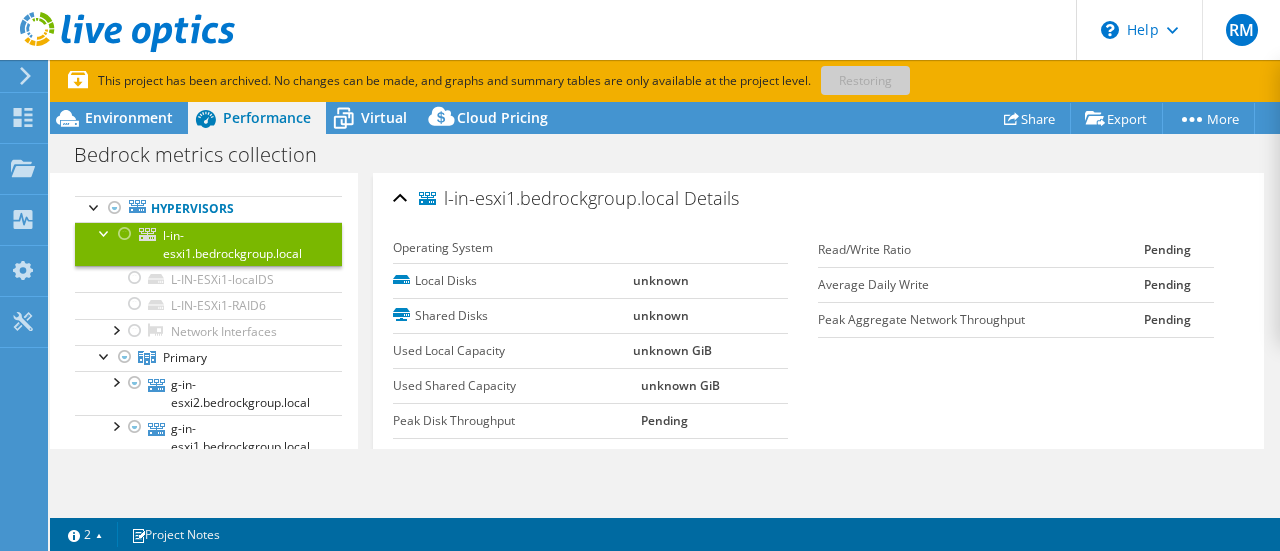 click on "l-in-esxi1.bedrockgroup.local" at bounding box center [208, 244] 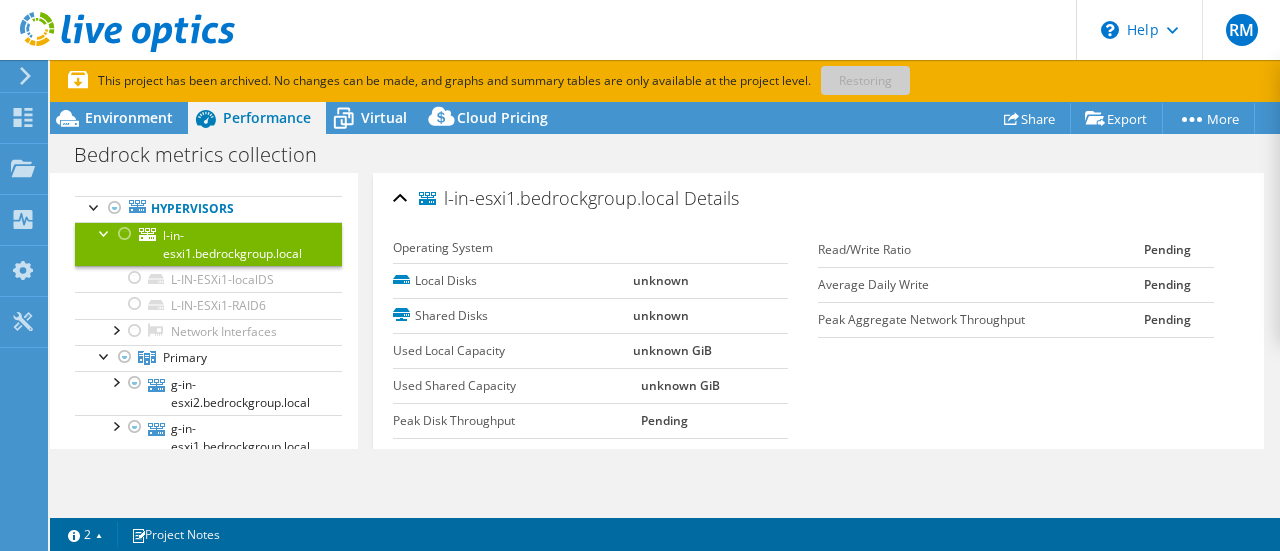 click at bounding box center (125, 234) 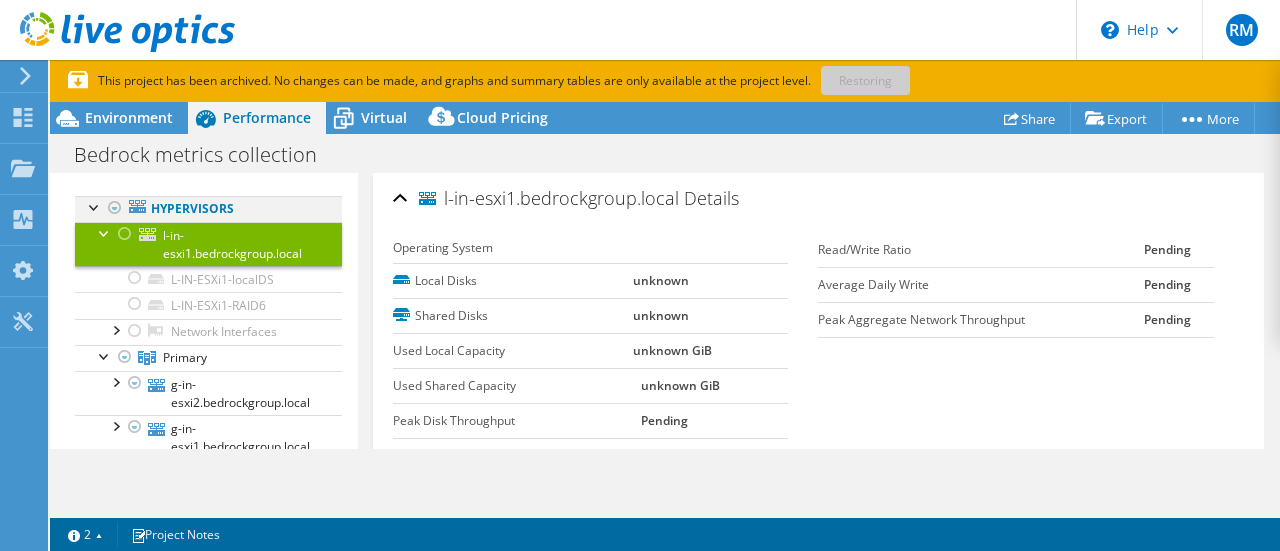 click at bounding box center (115, 208) 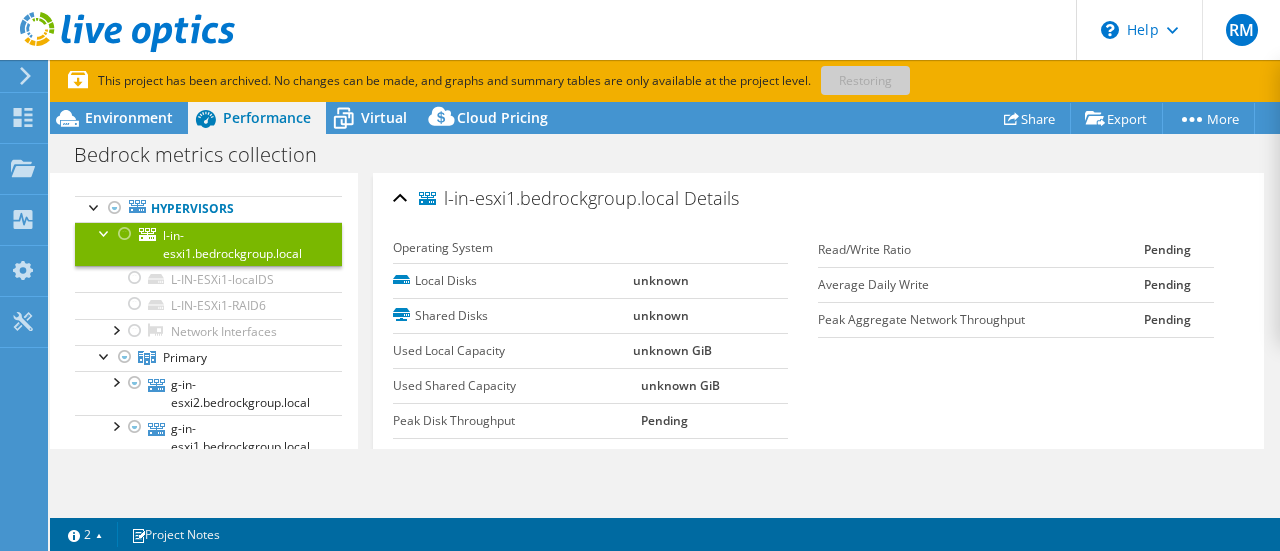 click at bounding box center [125, 234] 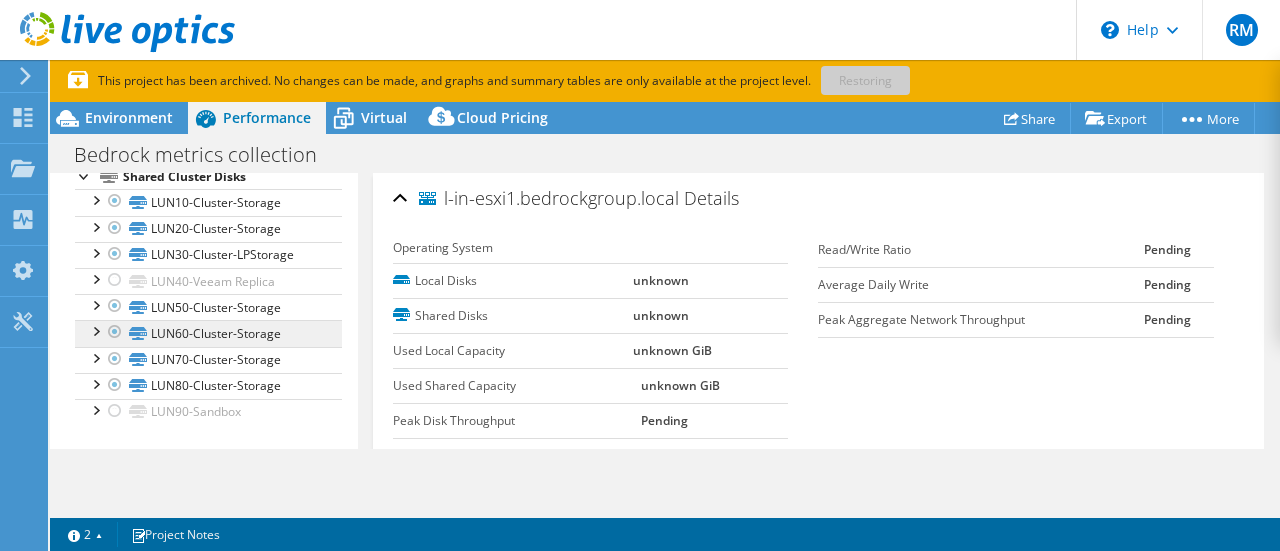 scroll, scrollTop: 446, scrollLeft: 0, axis: vertical 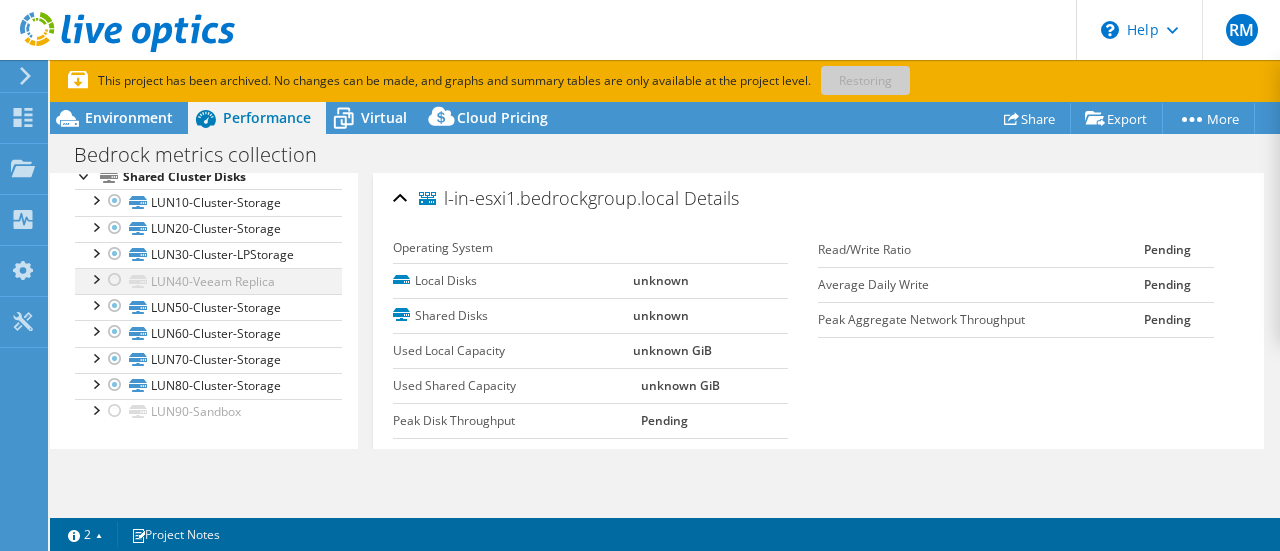 click at bounding box center (115, 280) 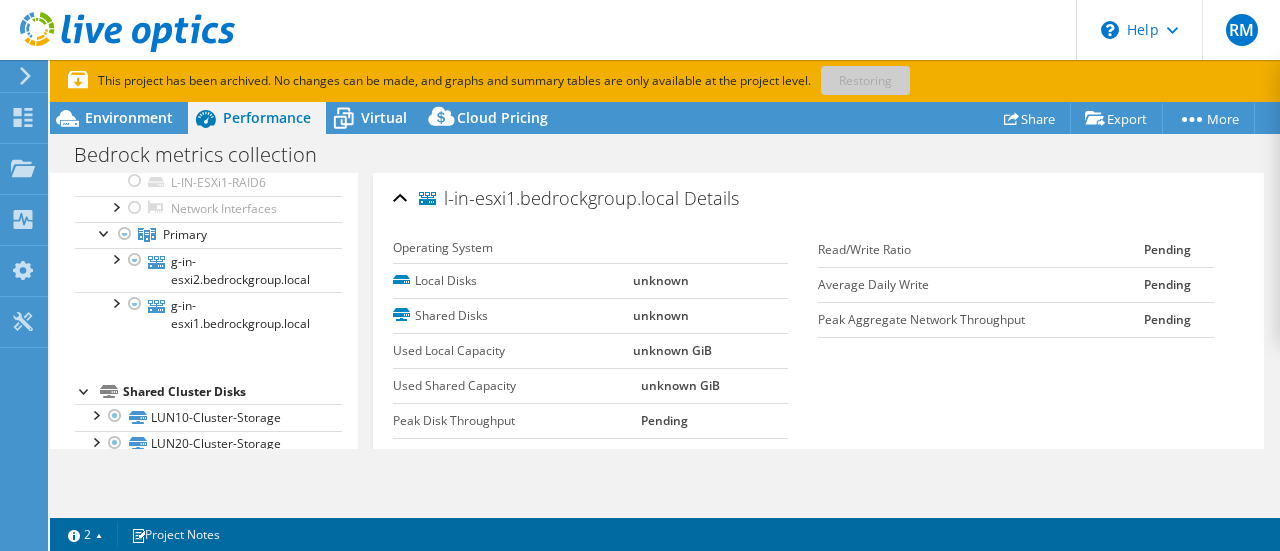 scroll, scrollTop: 0, scrollLeft: 0, axis: both 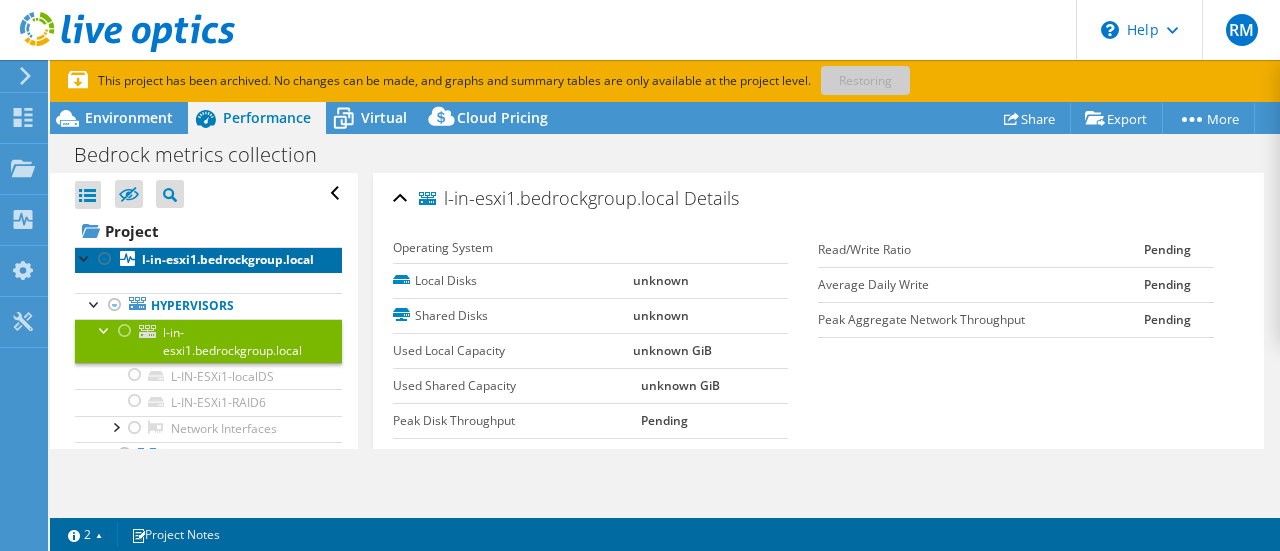 click on "l-in-esxi1.bedrockgroup.local" at bounding box center (228, 259) 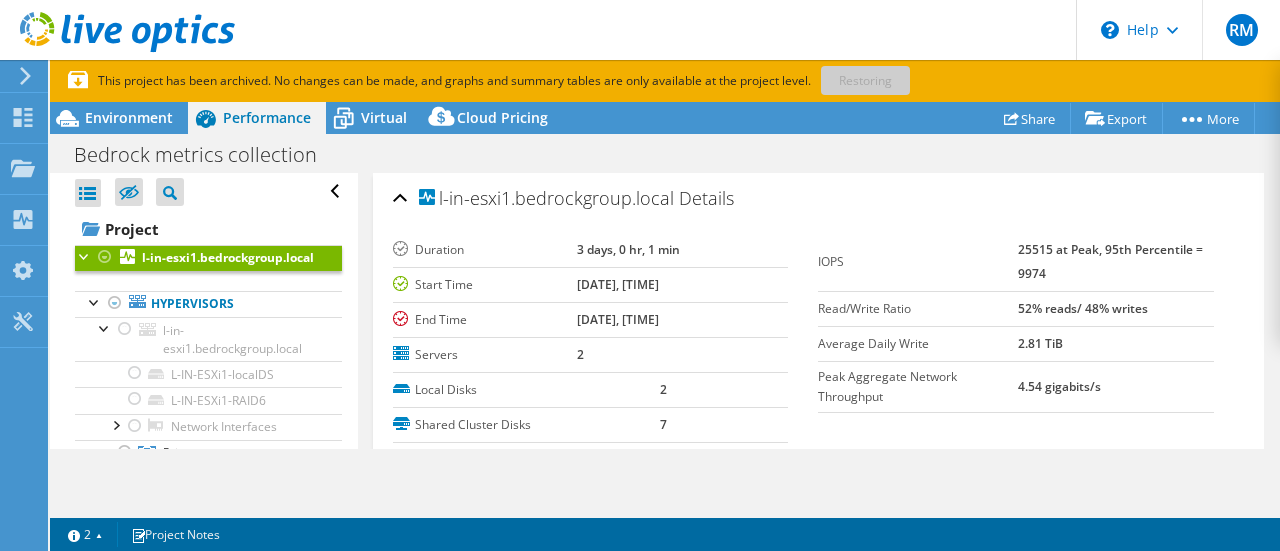 scroll, scrollTop: 0, scrollLeft: 0, axis: both 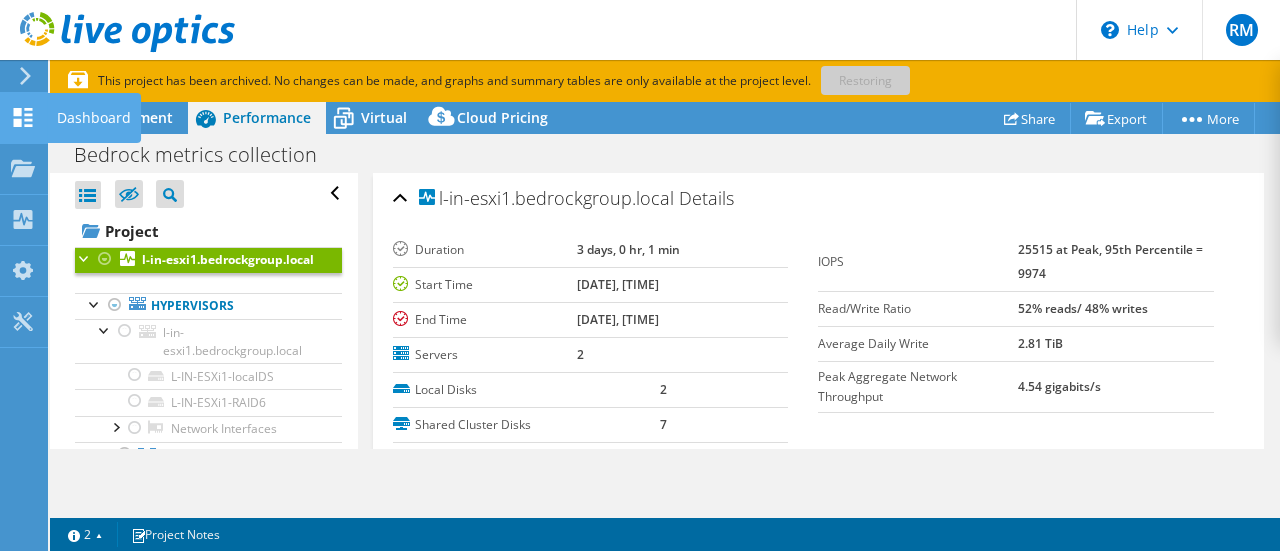 click 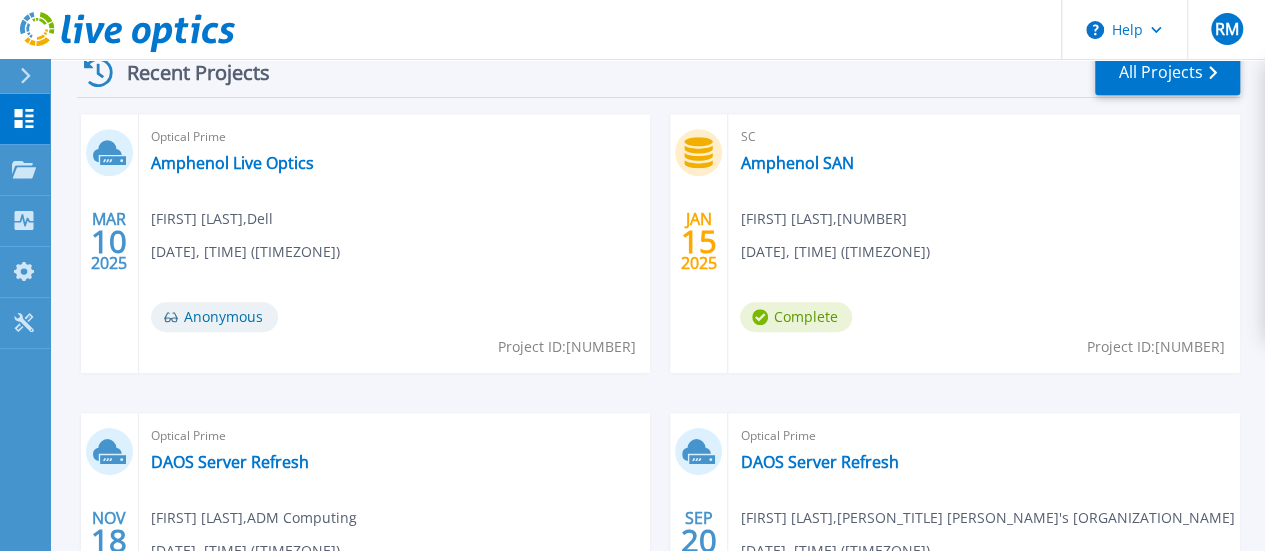 scroll, scrollTop: 700, scrollLeft: 0, axis: vertical 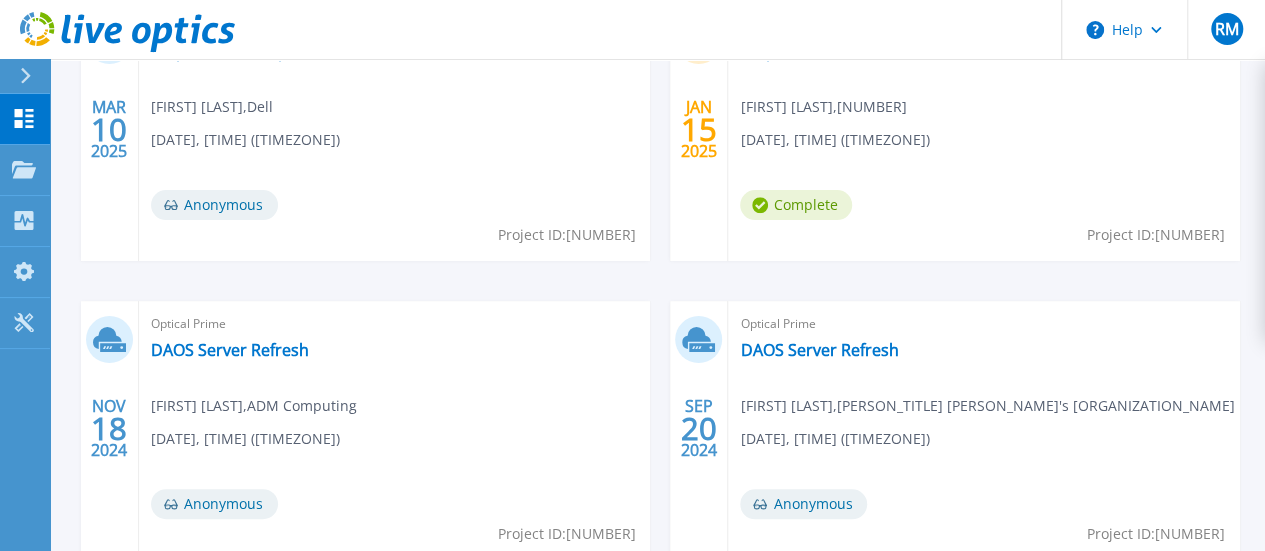 click on "Bedrock metrics collection" at bounding box center (840, 649) 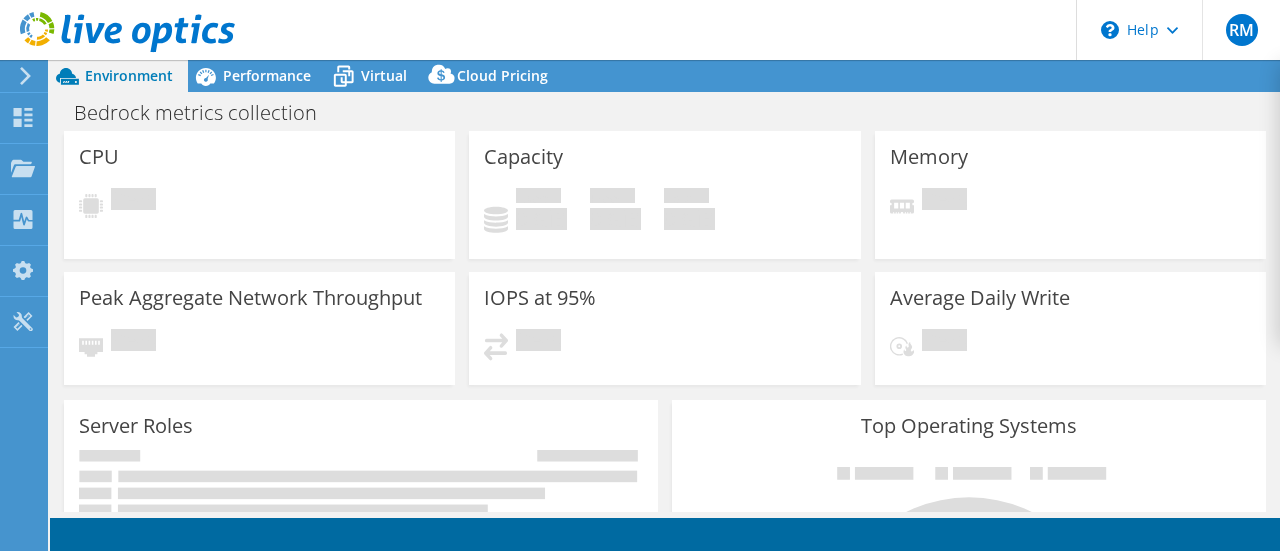 scroll, scrollTop: 0, scrollLeft: 0, axis: both 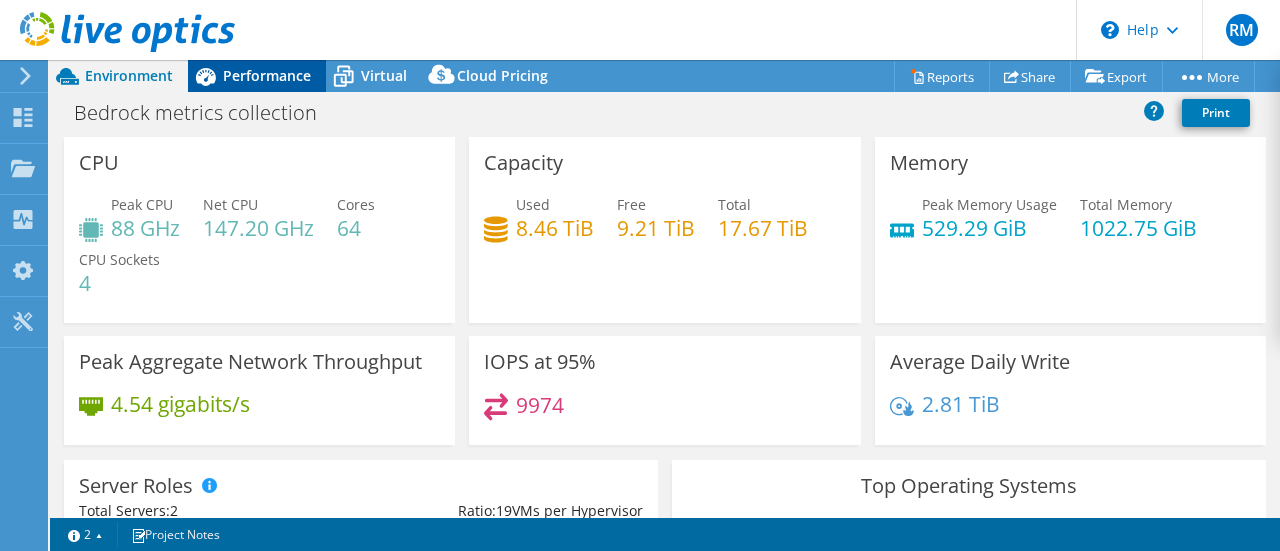 click on "Performance" at bounding box center [267, 75] 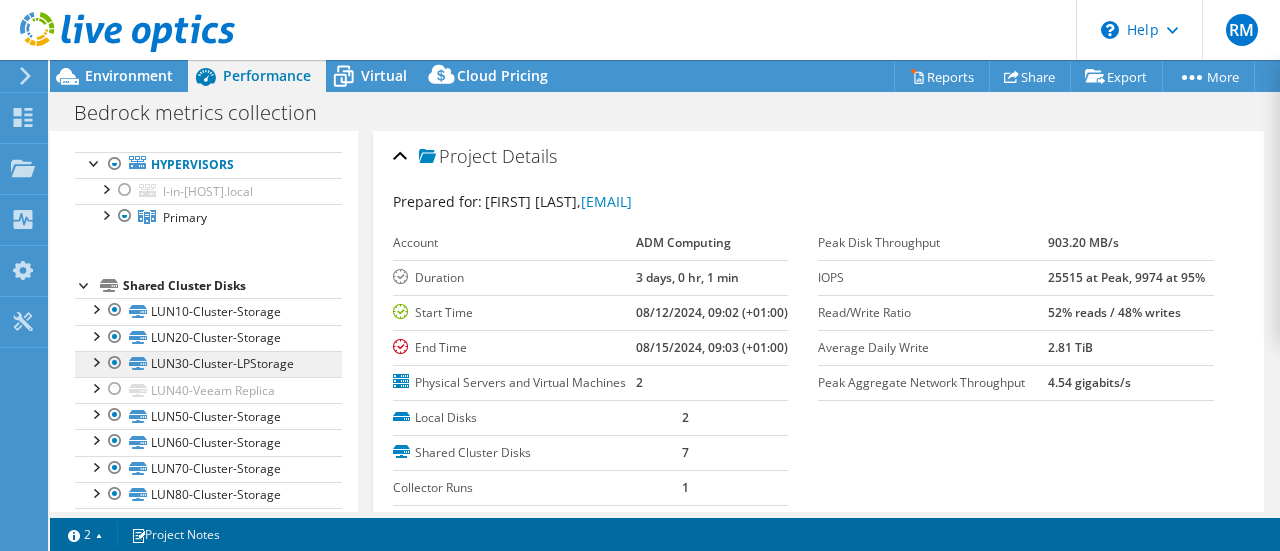 scroll, scrollTop: 100, scrollLeft: 0, axis: vertical 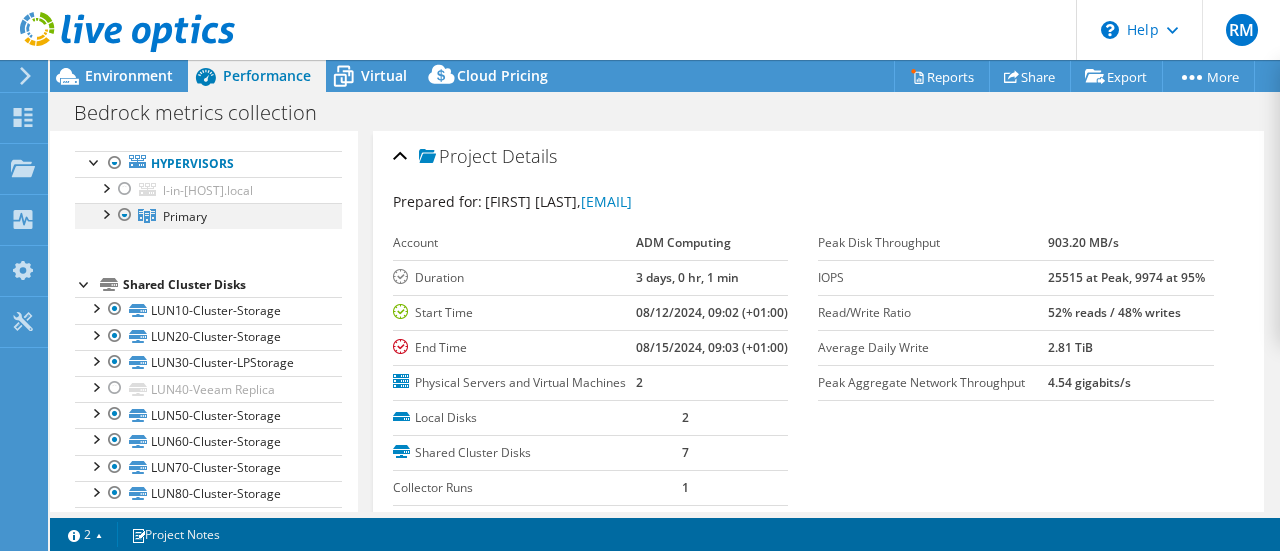 click at bounding box center (105, 213) 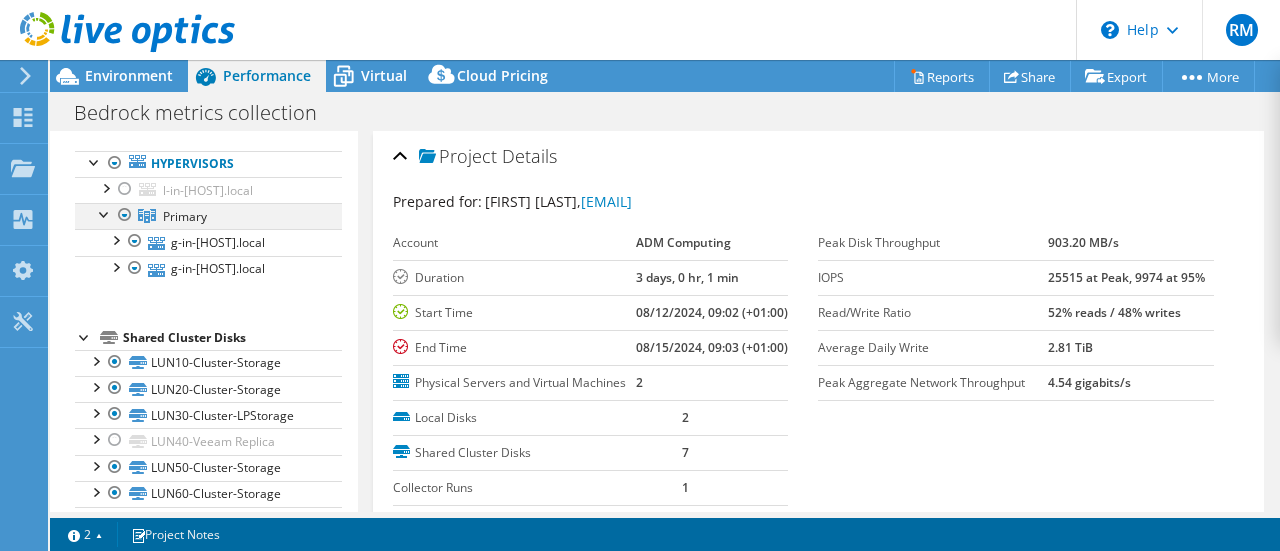 click at bounding box center (125, 215) 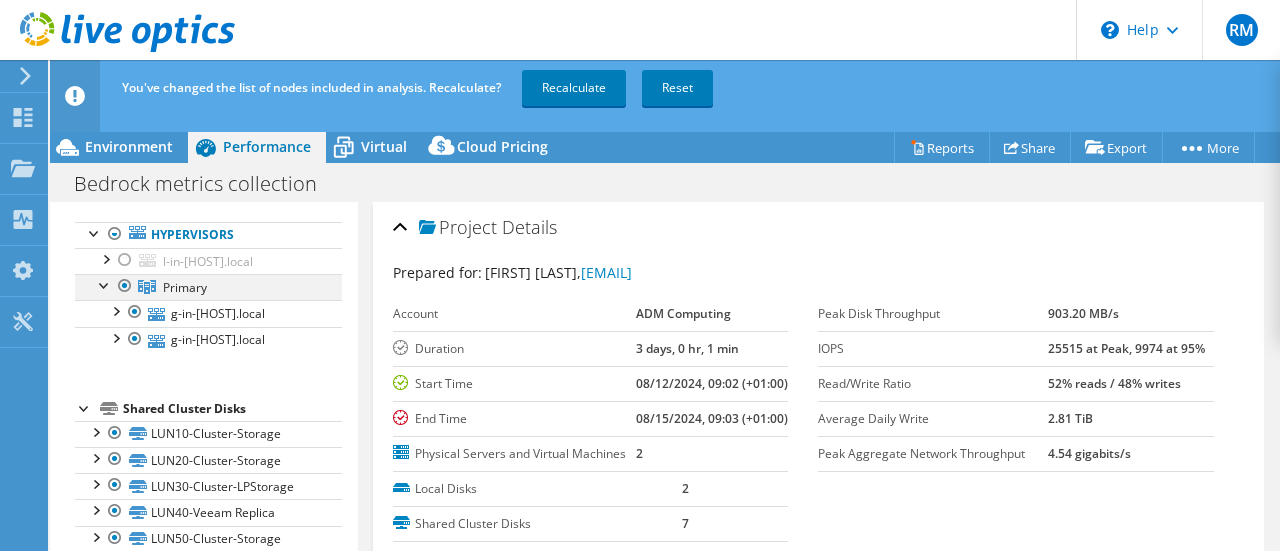click at bounding box center [125, 286] 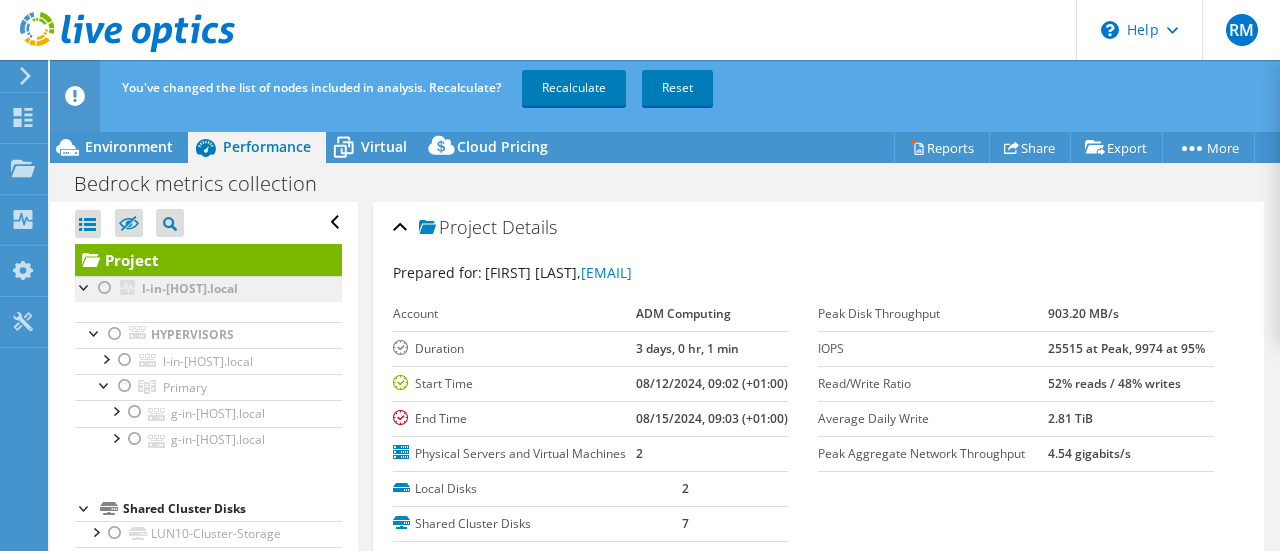 scroll, scrollTop: 0, scrollLeft: 0, axis: both 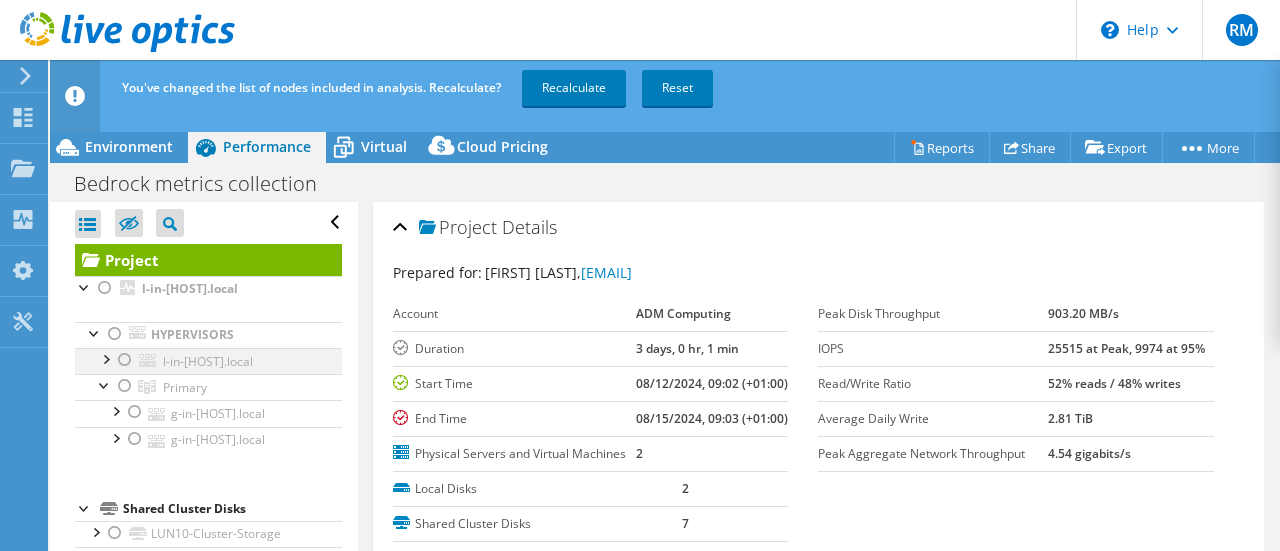click at bounding box center [125, 360] 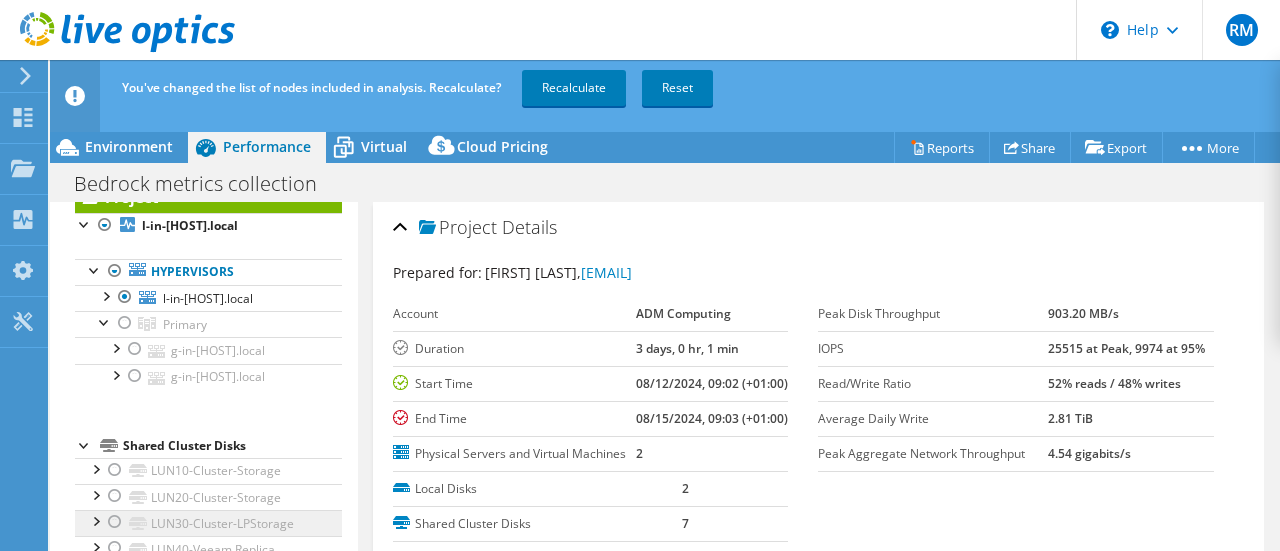 scroll, scrollTop: 264, scrollLeft: 0, axis: vertical 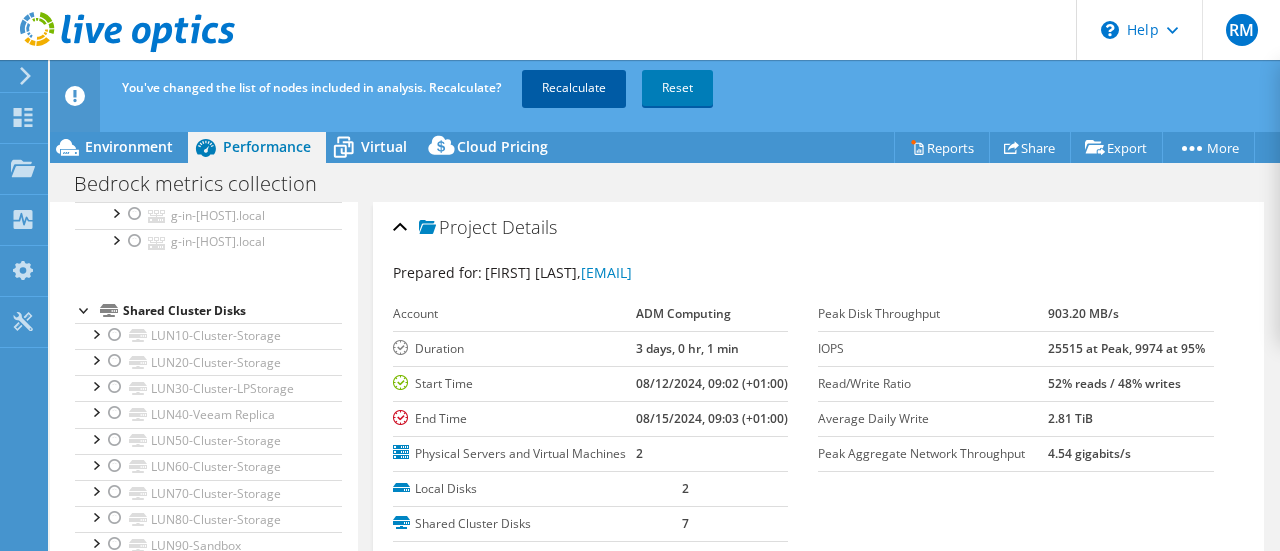 click on "Recalculate" at bounding box center [574, 88] 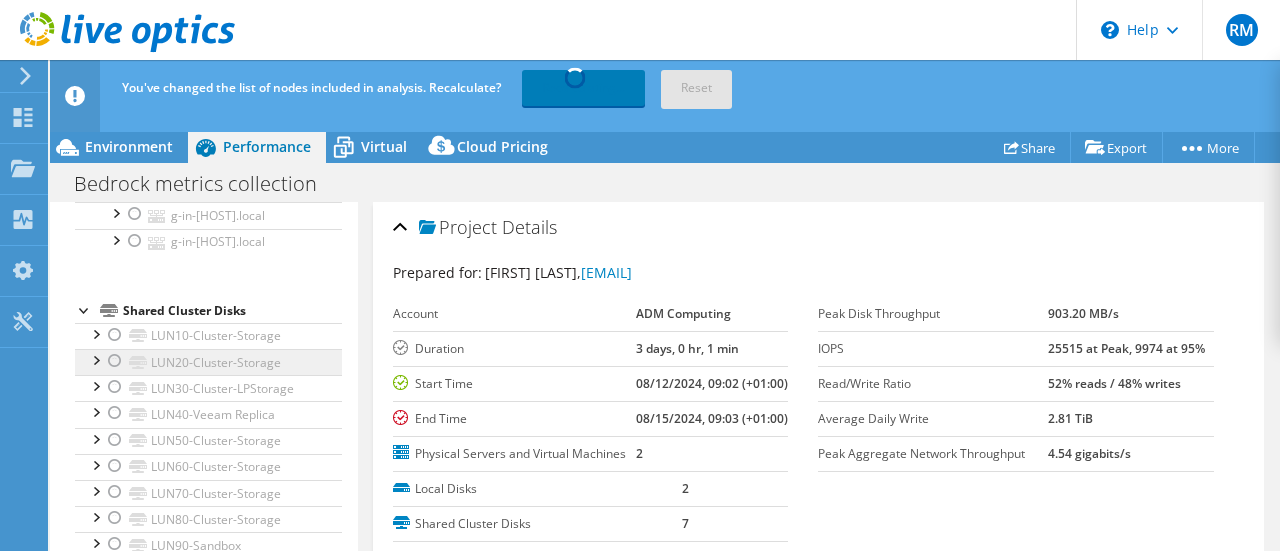 scroll, scrollTop: 0, scrollLeft: 0, axis: both 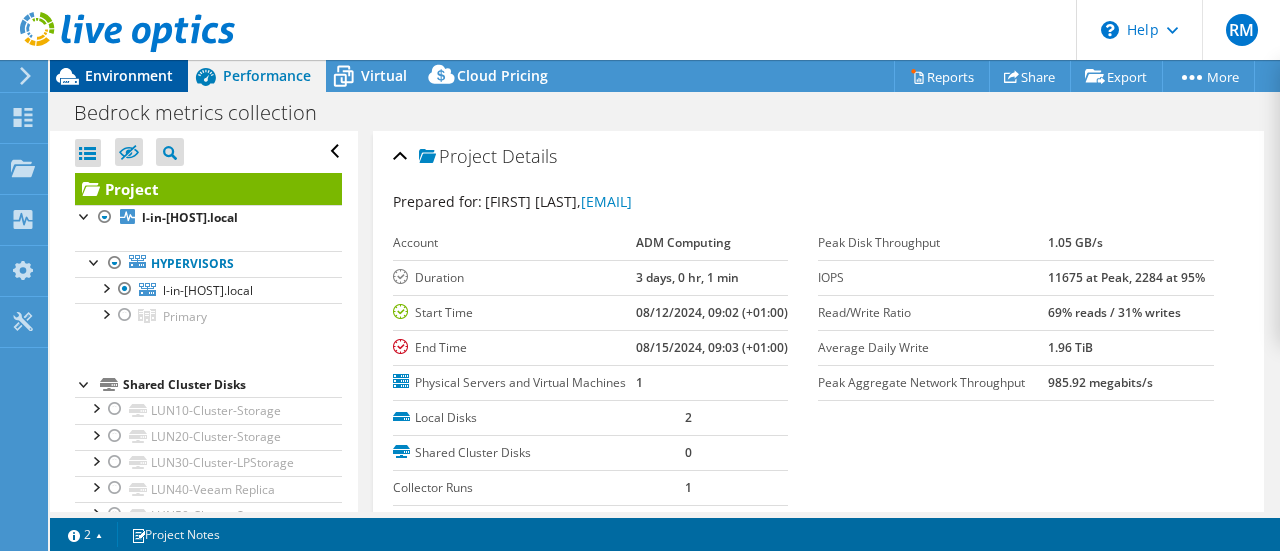 click on "Environment" at bounding box center [129, 75] 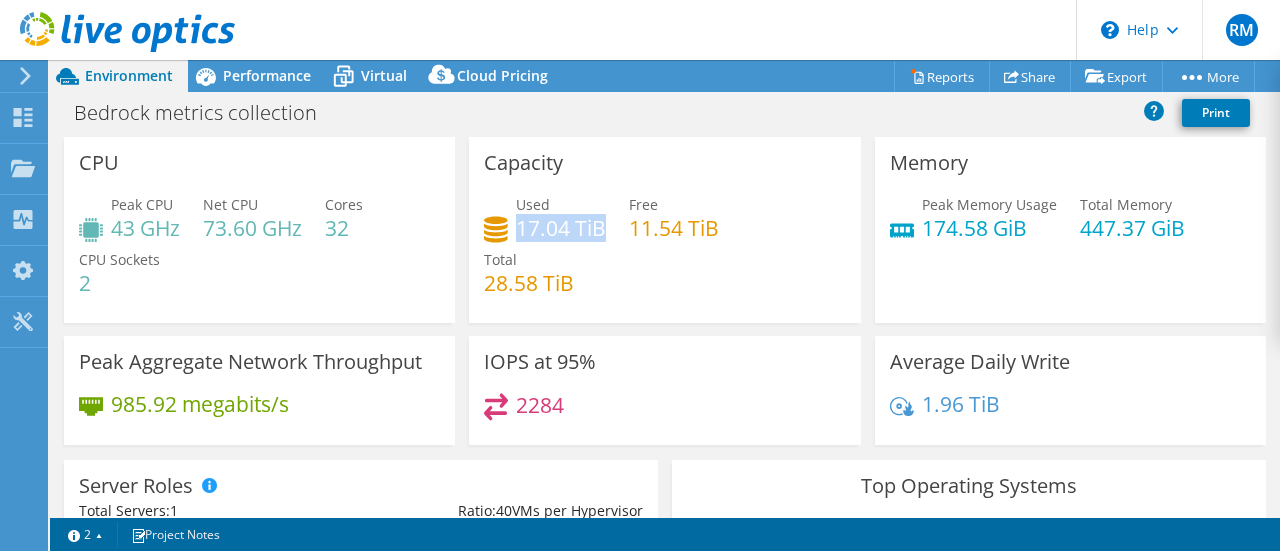 drag, startPoint x: 514, startPoint y: 227, endPoint x: 598, endPoint y: 233, distance: 84.21401 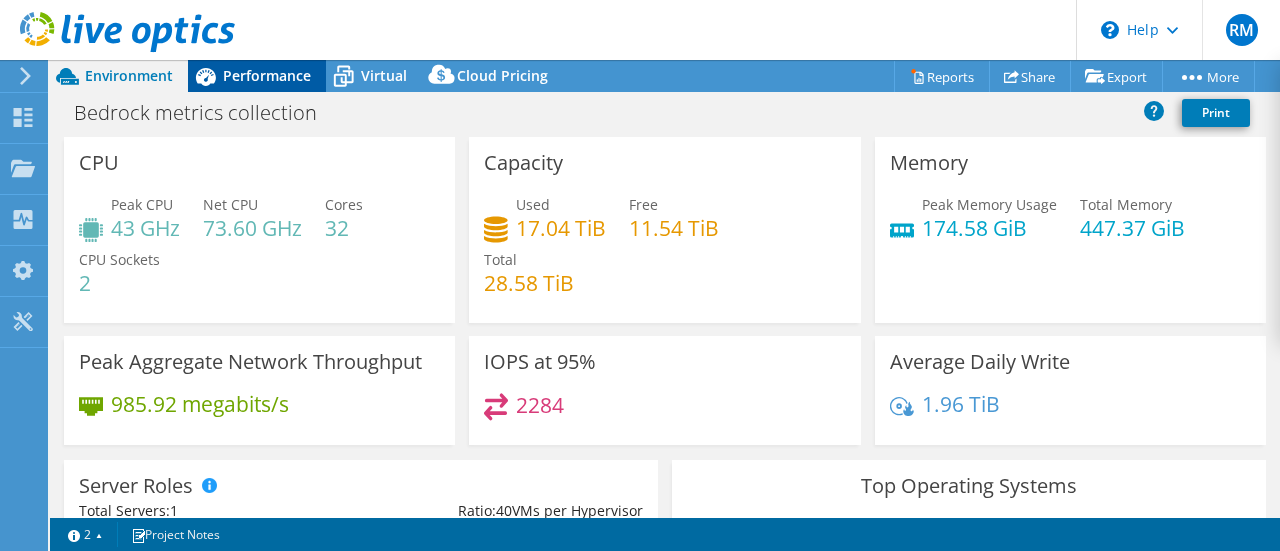 click on "Performance" at bounding box center [267, 75] 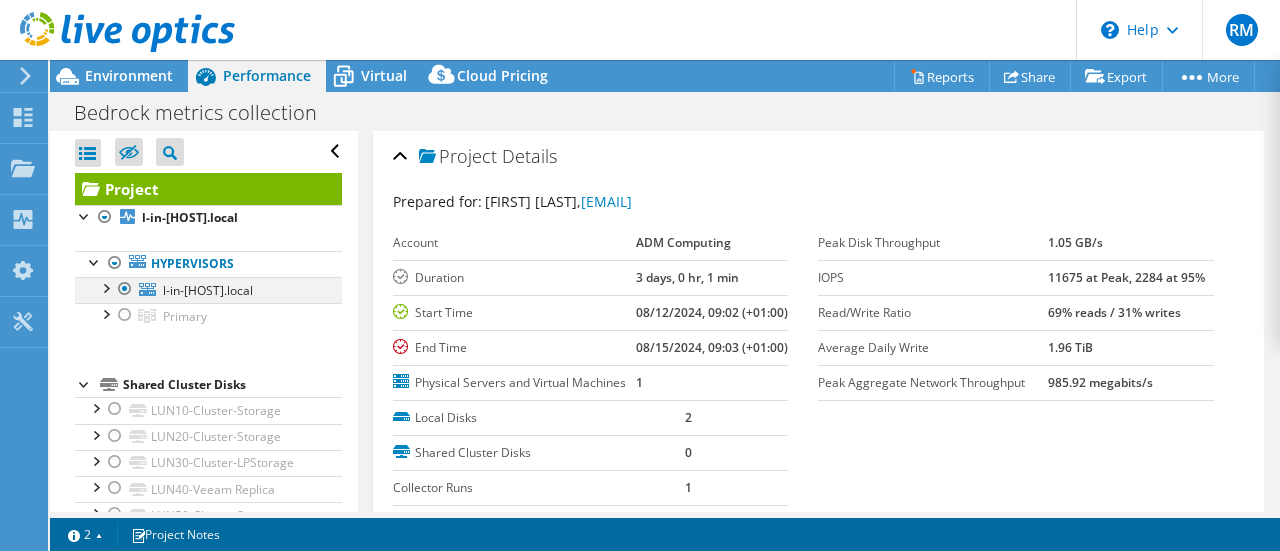 click at bounding box center [105, 287] 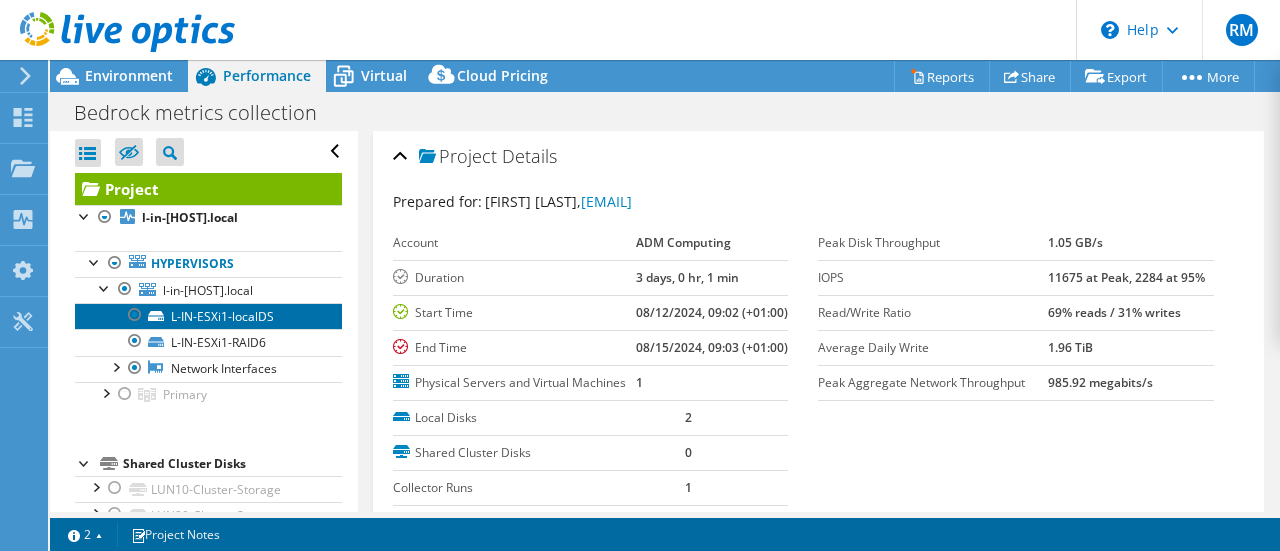 click on "L-IN-ESXi1-localDS" at bounding box center (208, 316) 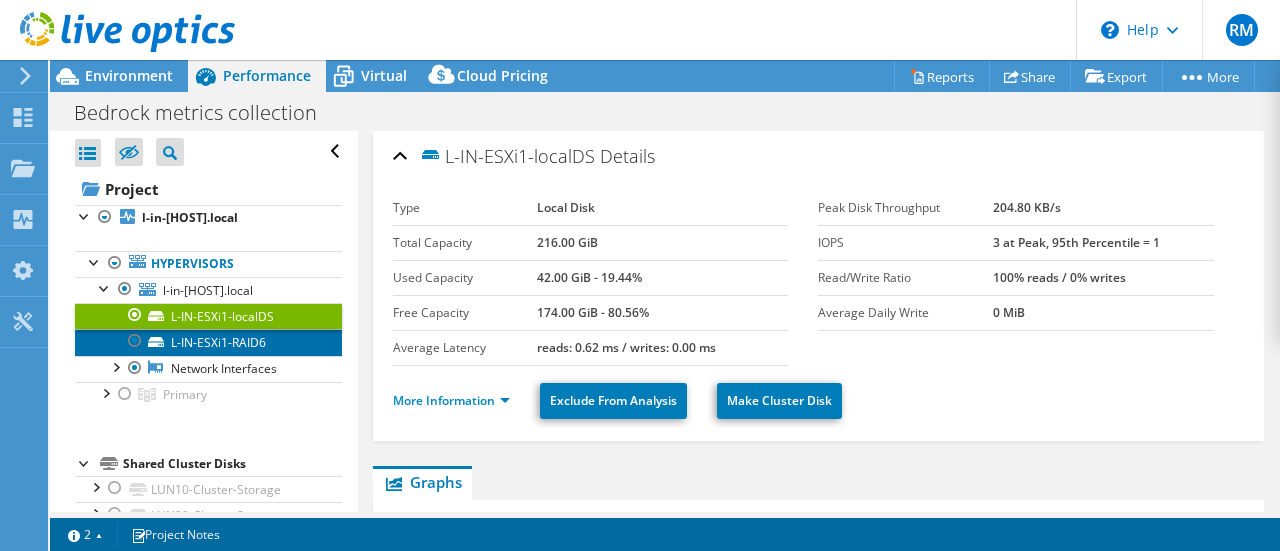 click on "L-IN-ESXi1-RAID6" at bounding box center (208, 342) 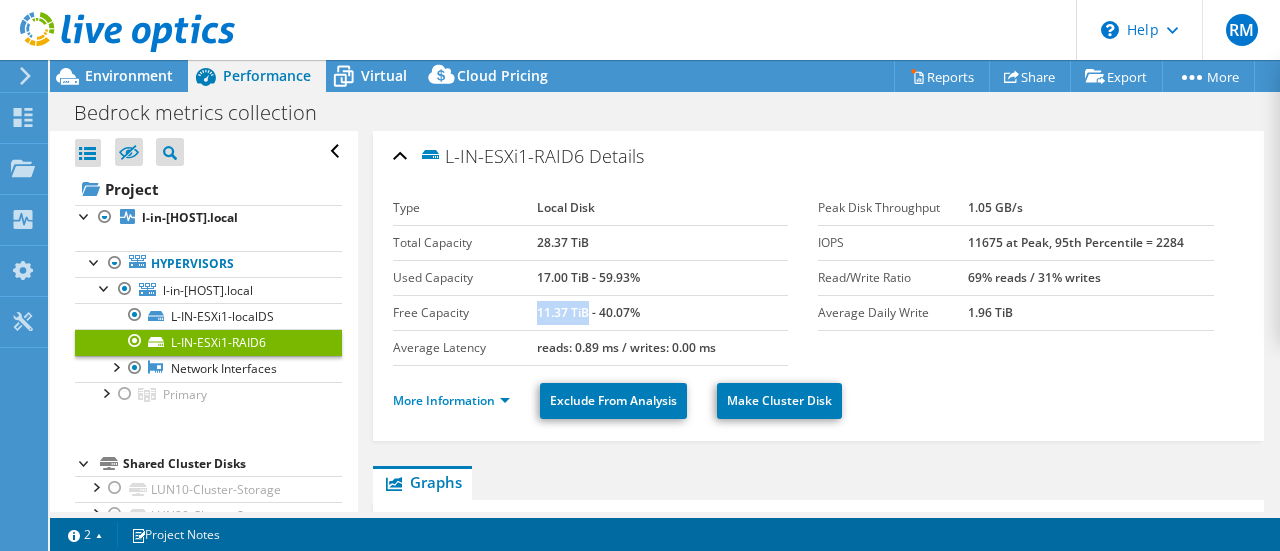 drag, startPoint x: 532, startPoint y: 314, endPoint x: 583, endPoint y: 313, distance: 51.009804 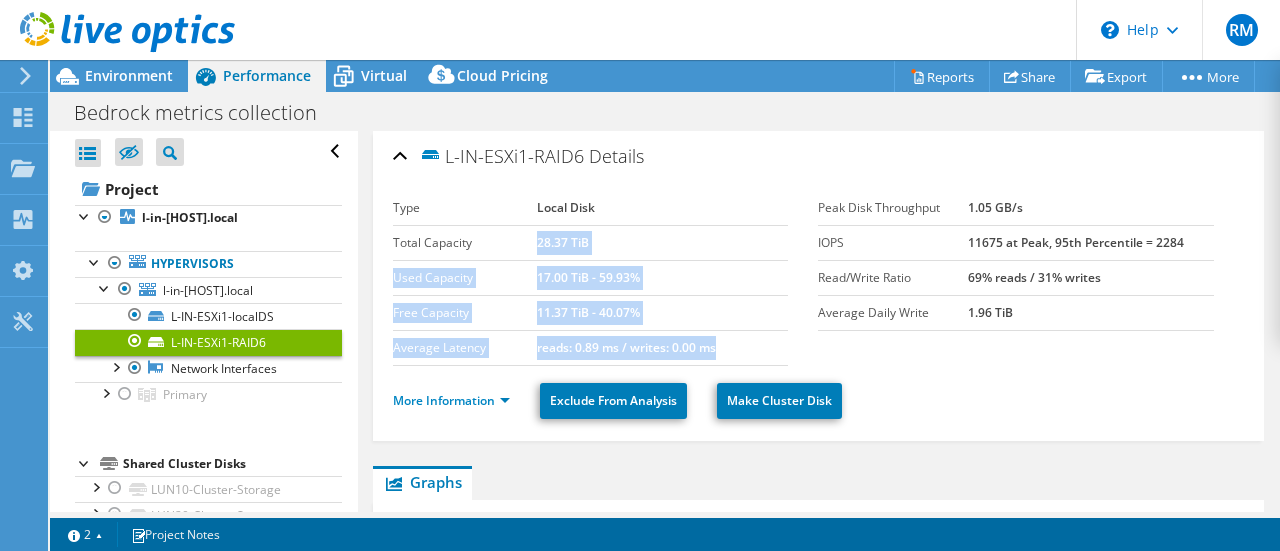 drag, startPoint x: 534, startPoint y: 241, endPoint x: 743, endPoint y: 337, distance: 229.99348 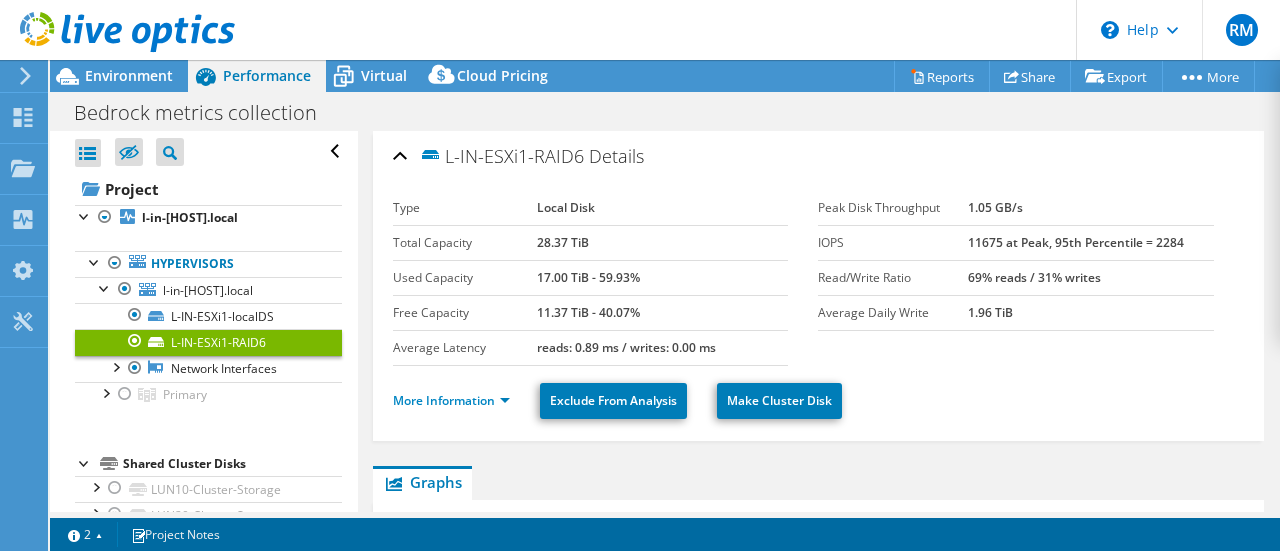drag, startPoint x: 528, startPoint y: 306, endPoint x: 584, endPoint y: 314, distance: 56.568542 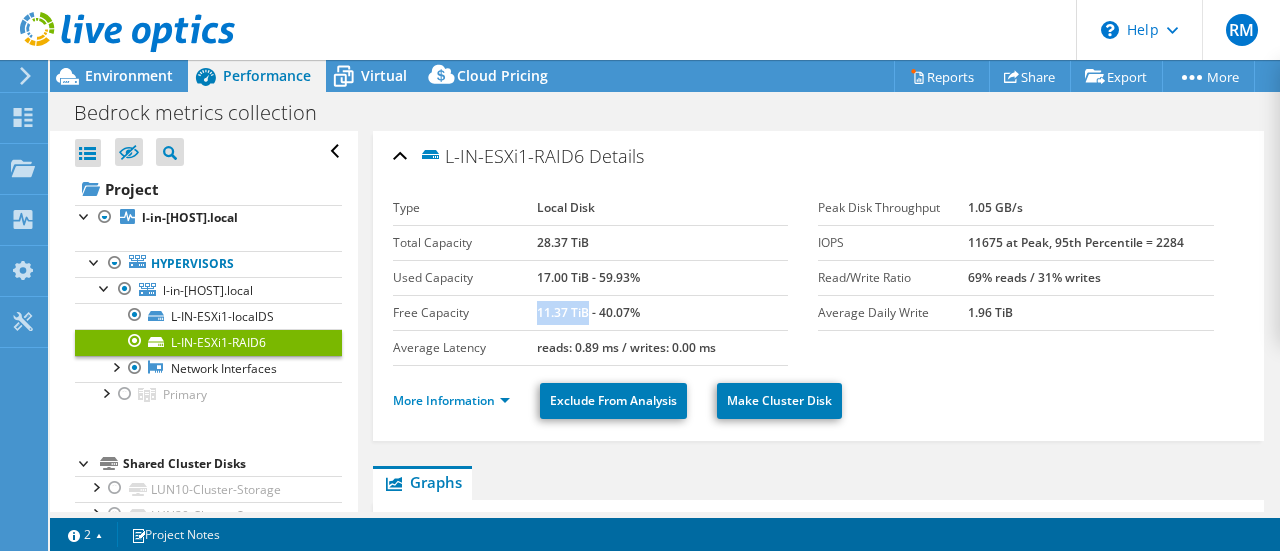 drag, startPoint x: 535, startPoint y: 307, endPoint x: 583, endPoint y: 309, distance: 48.04165 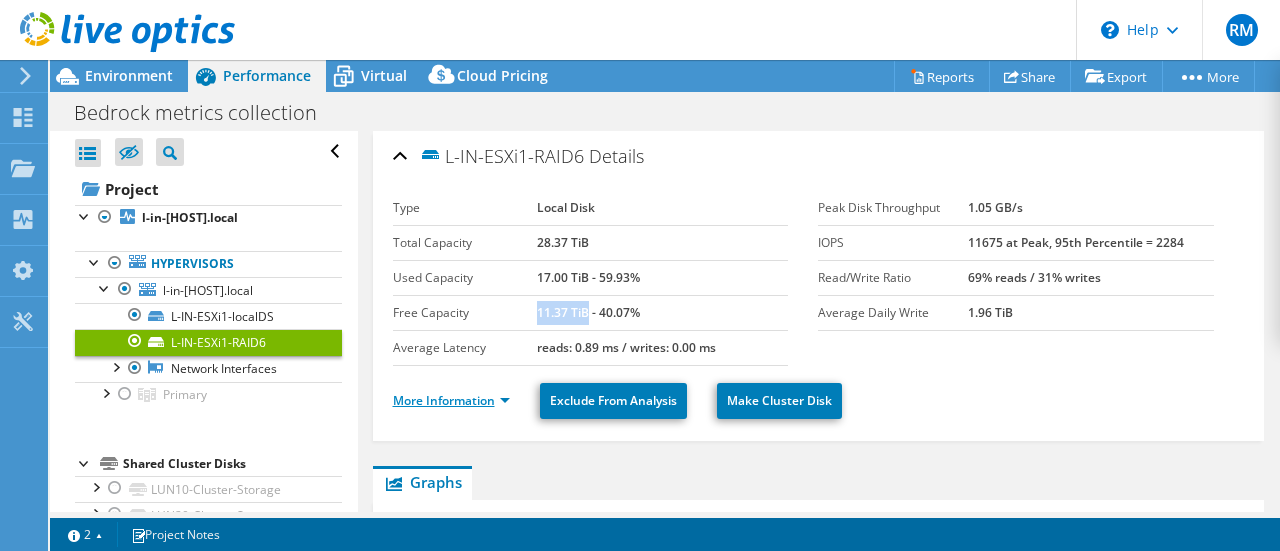 click on "More Information" at bounding box center [451, 400] 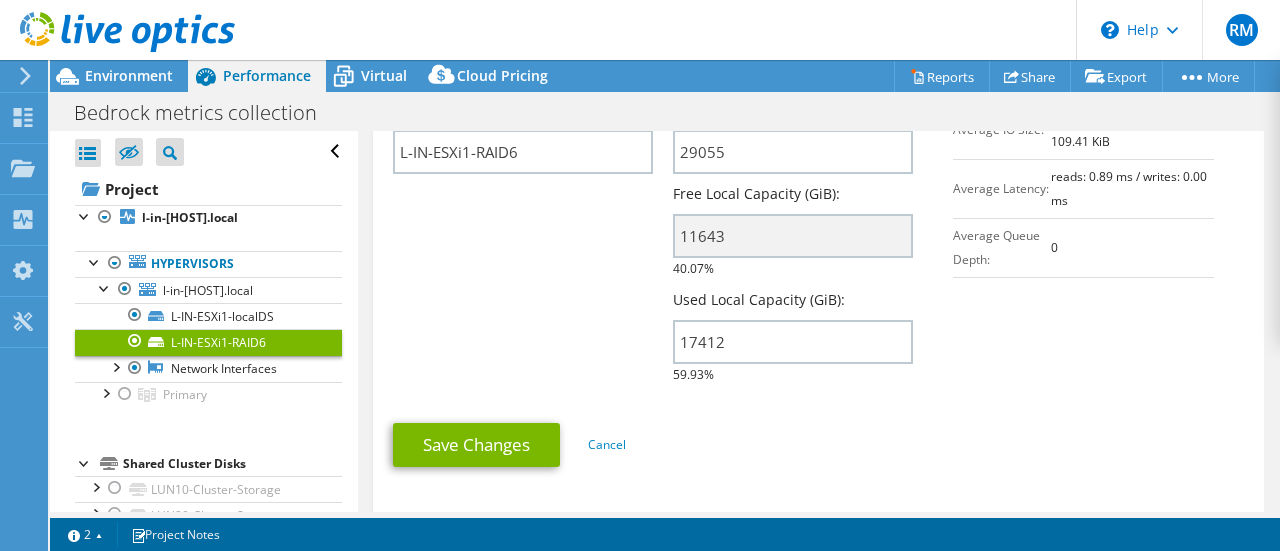 scroll, scrollTop: 0, scrollLeft: 0, axis: both 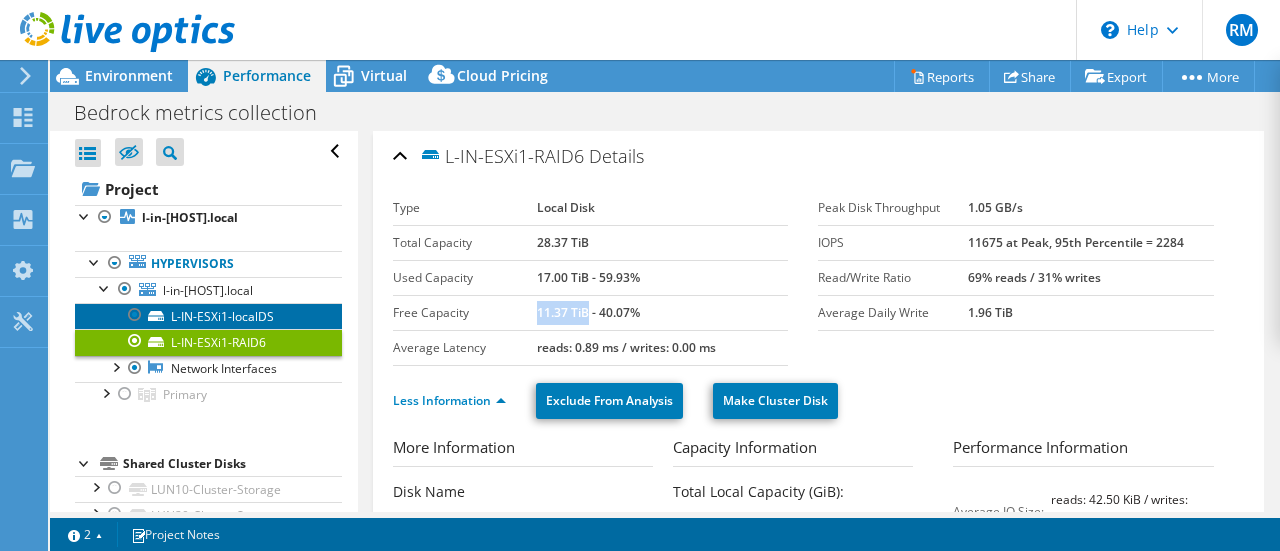 click on "L-IN-ESXi1-localDS" at bounding box center (208, 316) 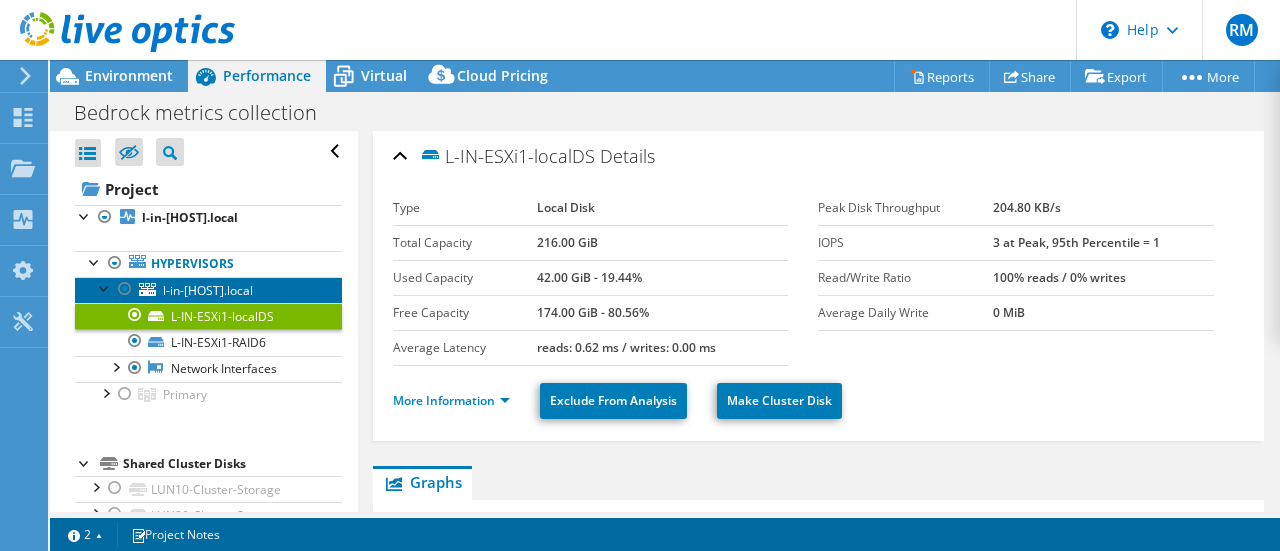 click on "l-in-esxi1.bedrockgroup.local" at bounding box center (208, 290) 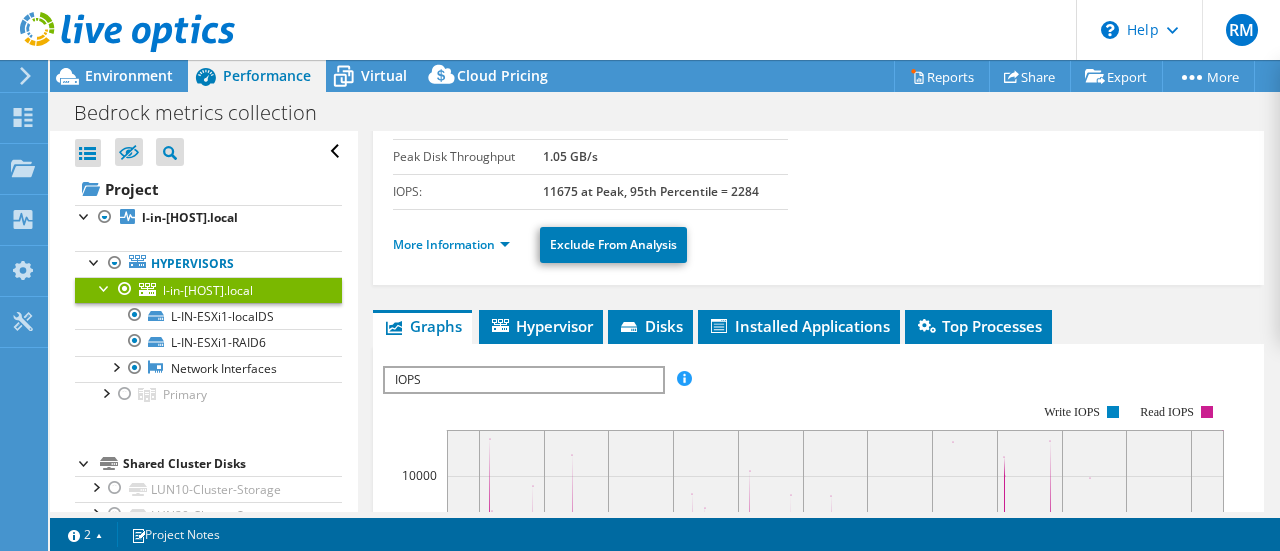 scroll, scrollTop: 200, scrollLeft: 0, axis: vertical 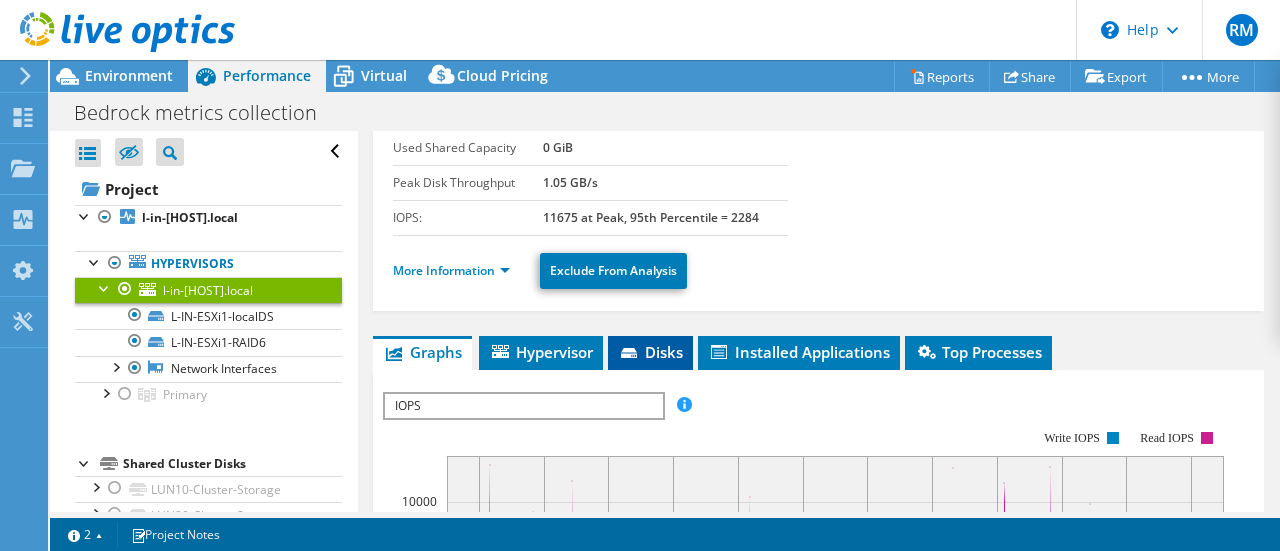 click on "Disks" at bounding box center (650, 352) 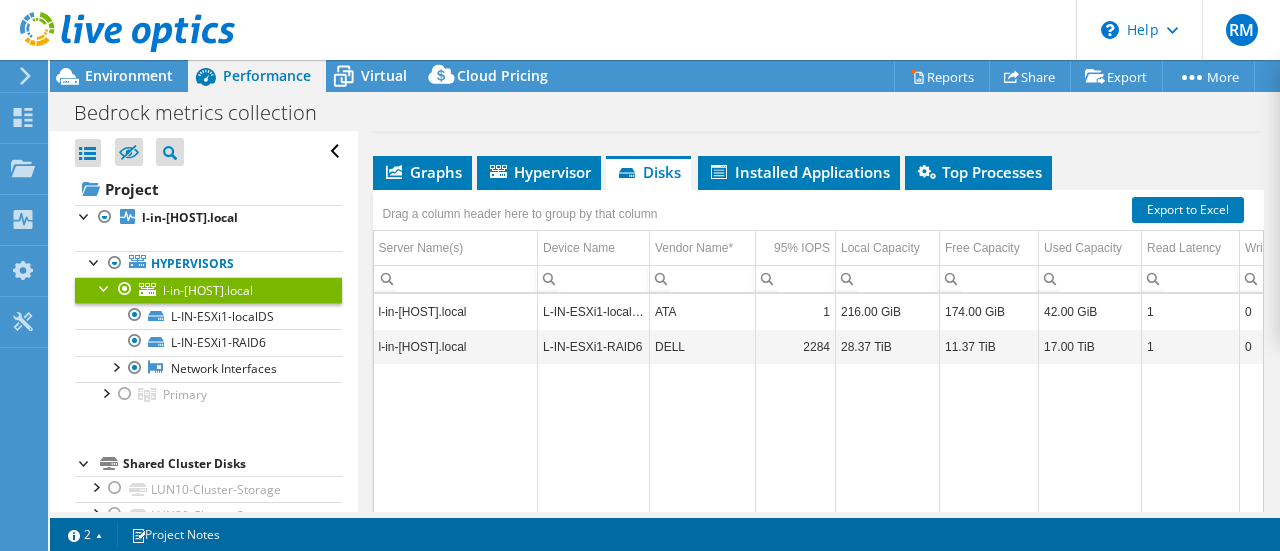 scroll, scrollTop: 400, scrollLeft: 0, axis: vertical 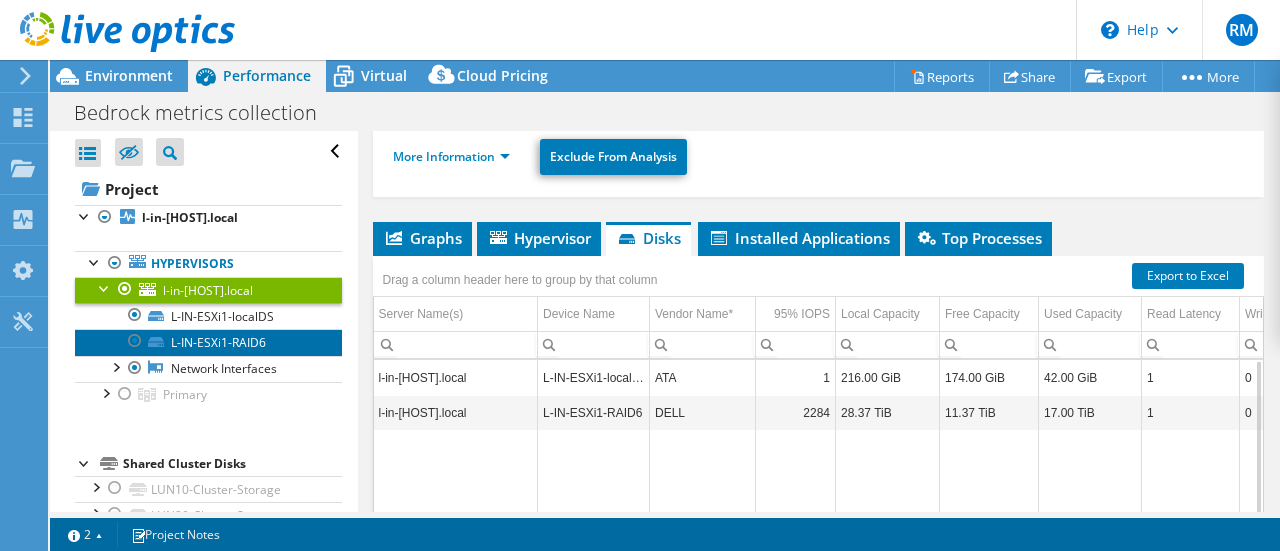 click on "L-IN-ESXi1-RAID6" at bounding box center (208, 342) 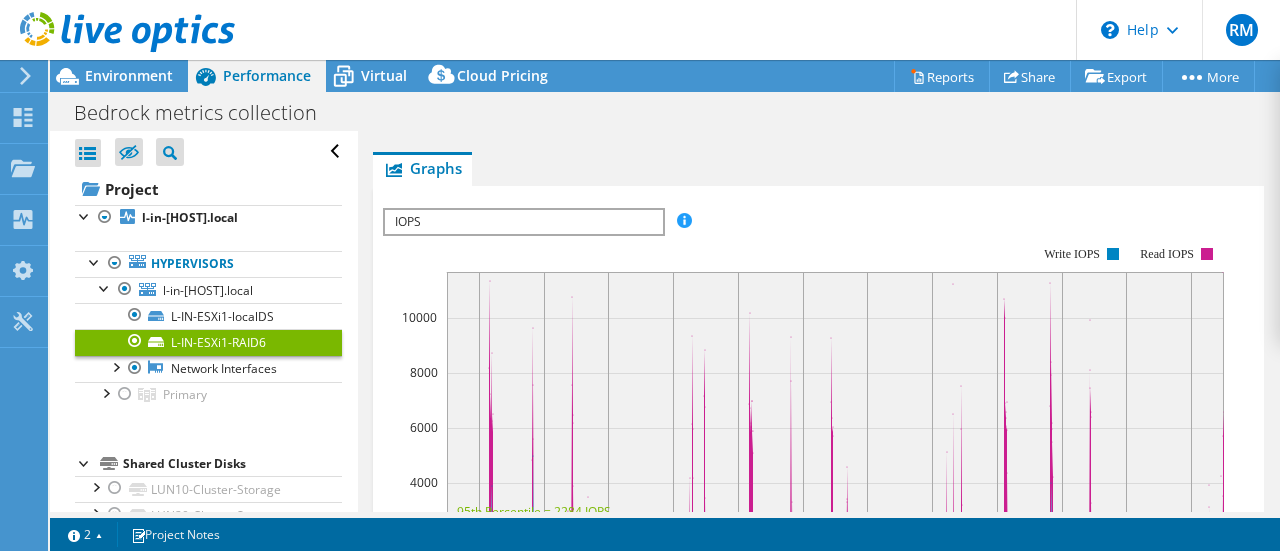 scroll, scrollTop: 0, scrollLeft: 0, axis: both 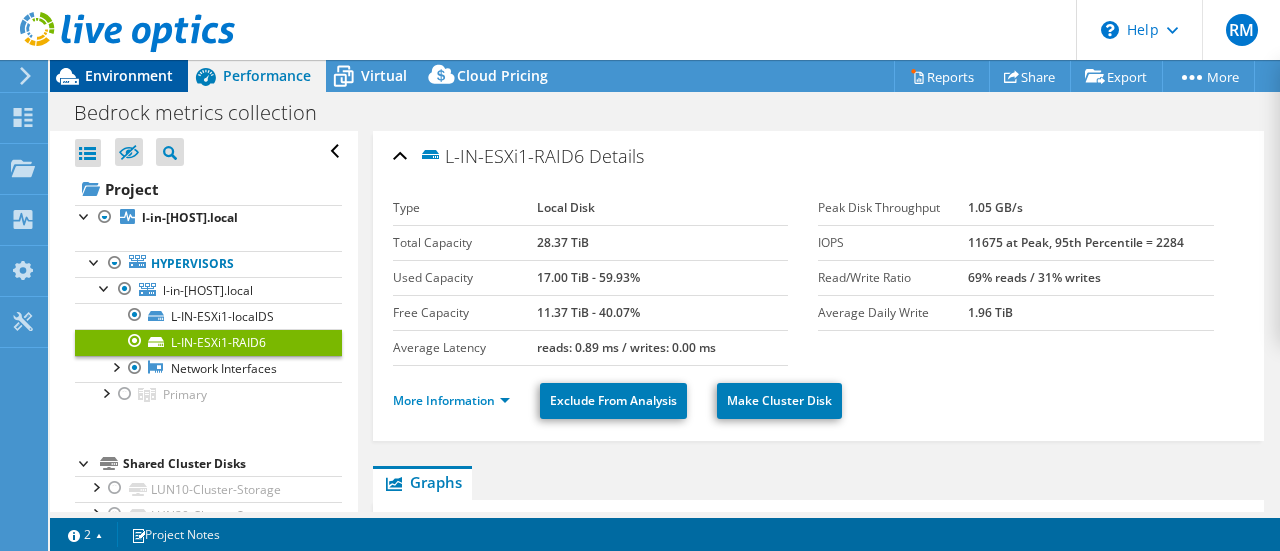 click on "Environment" at bounding box center (129, 75) 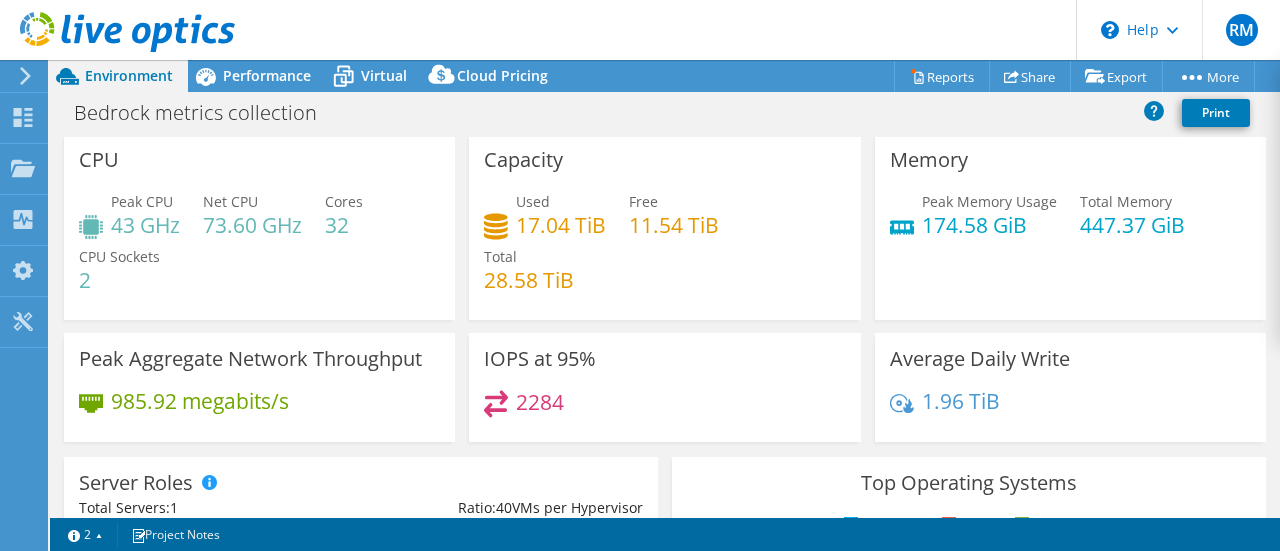 scroll, scrollTop: 0, scrollLeft: 0, axis: both 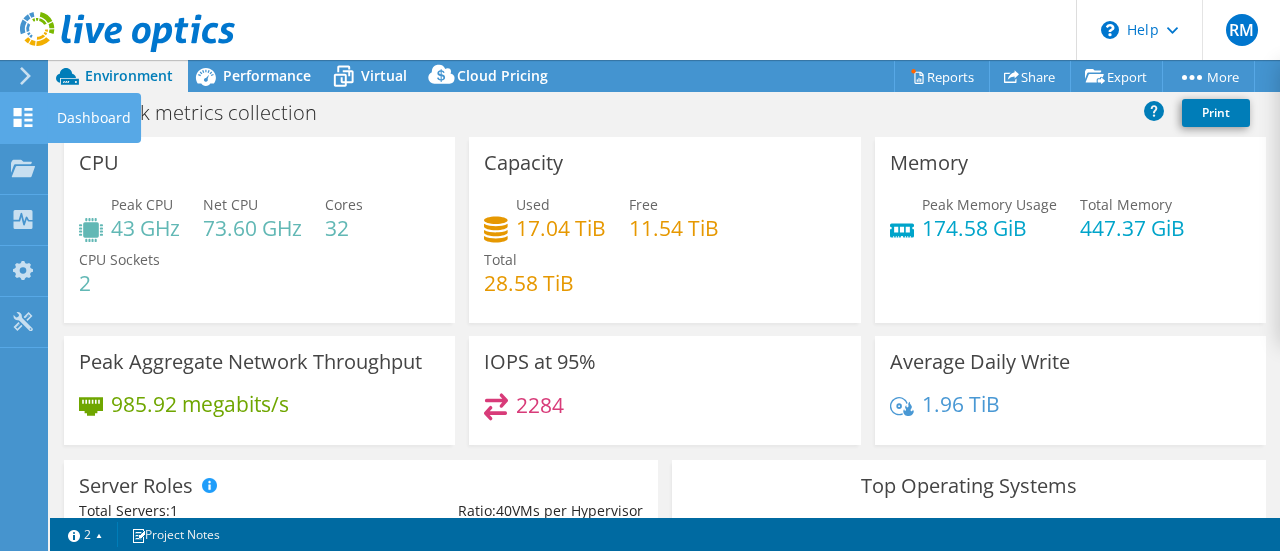 click 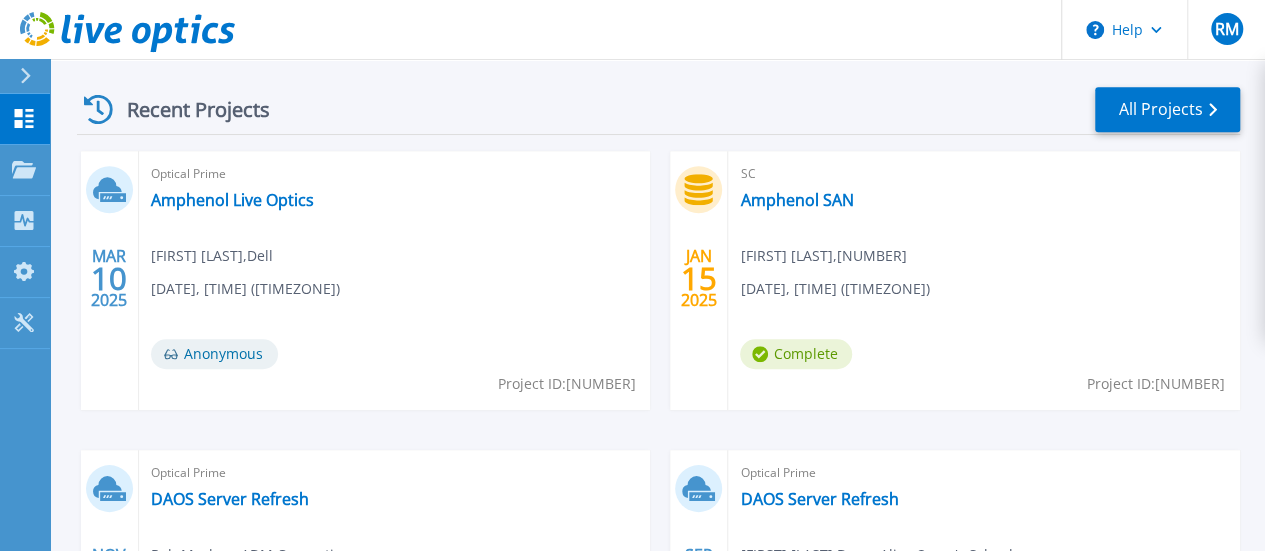 scroll, scrollTop: 700, scrollLeft: 0, axis: vertical 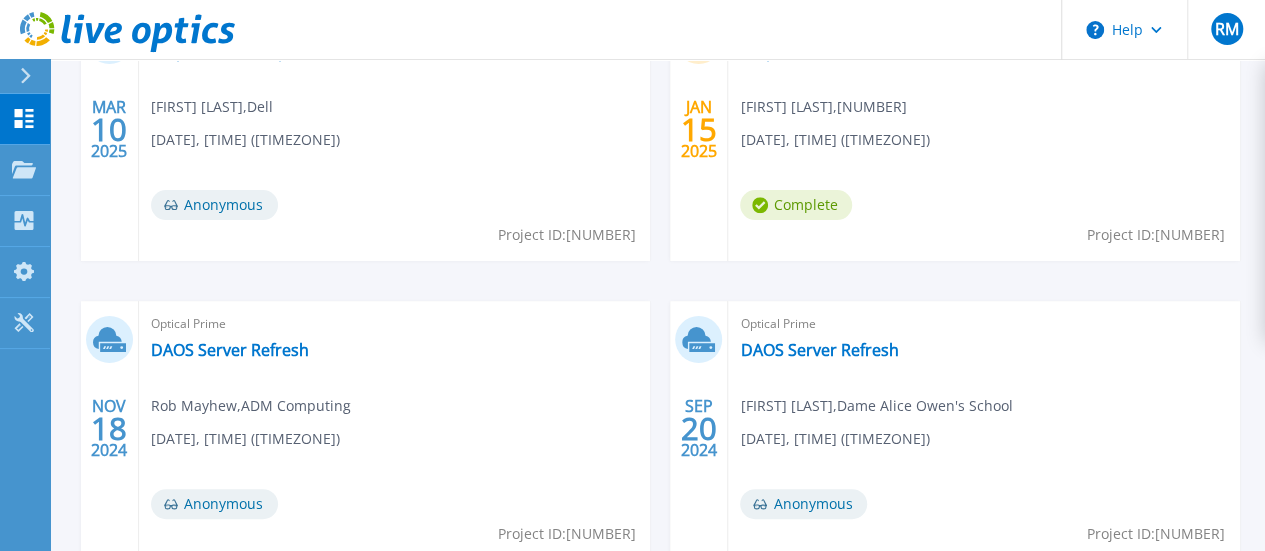 drag, startPoint x: 1012, startPoint y: 440, endPoint x: 938, endPoint y: 443, distance: 74.06078 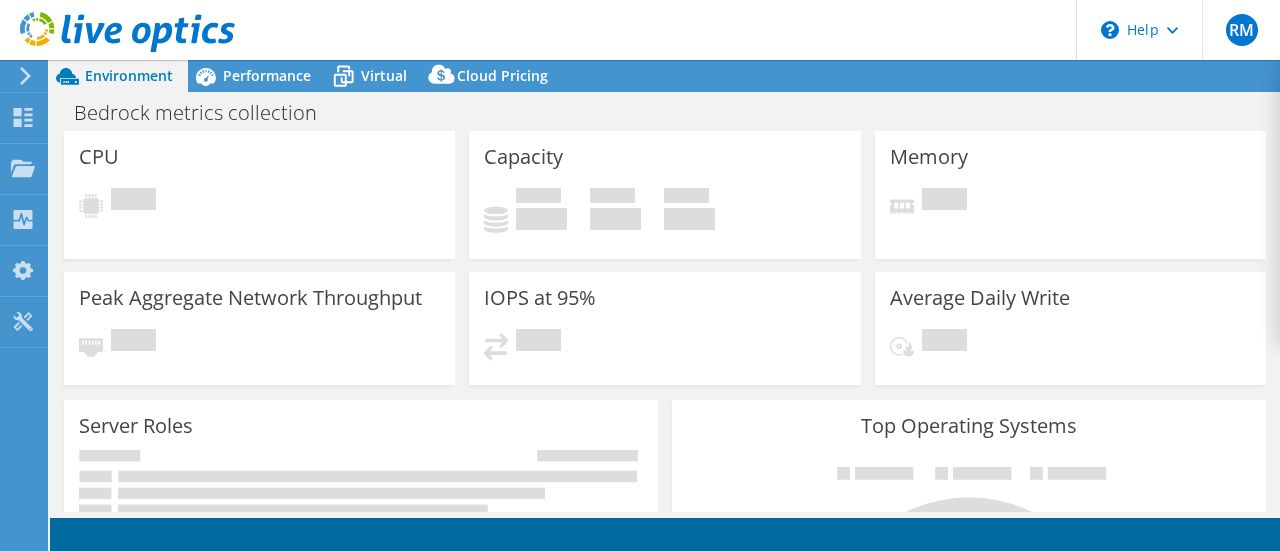 scroll, scrollTop: 0, scrollLeft: 0, axis: both 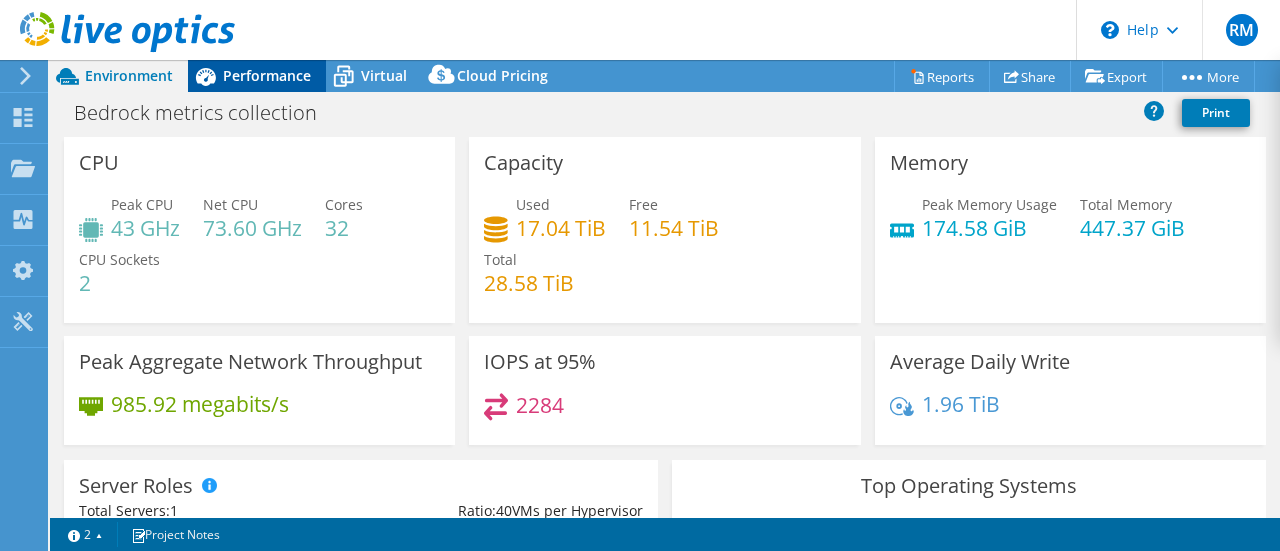 click on "Performance" at bounding box center (267, 75) 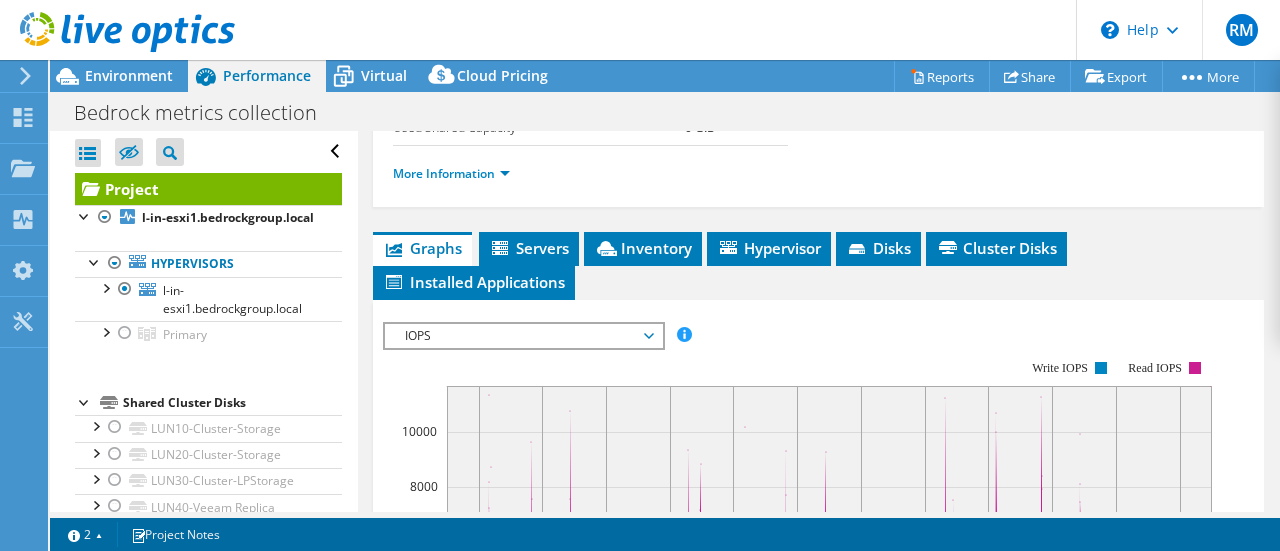 scroll, scrollTop: 500, scrollLeft: 0, axis: vertical 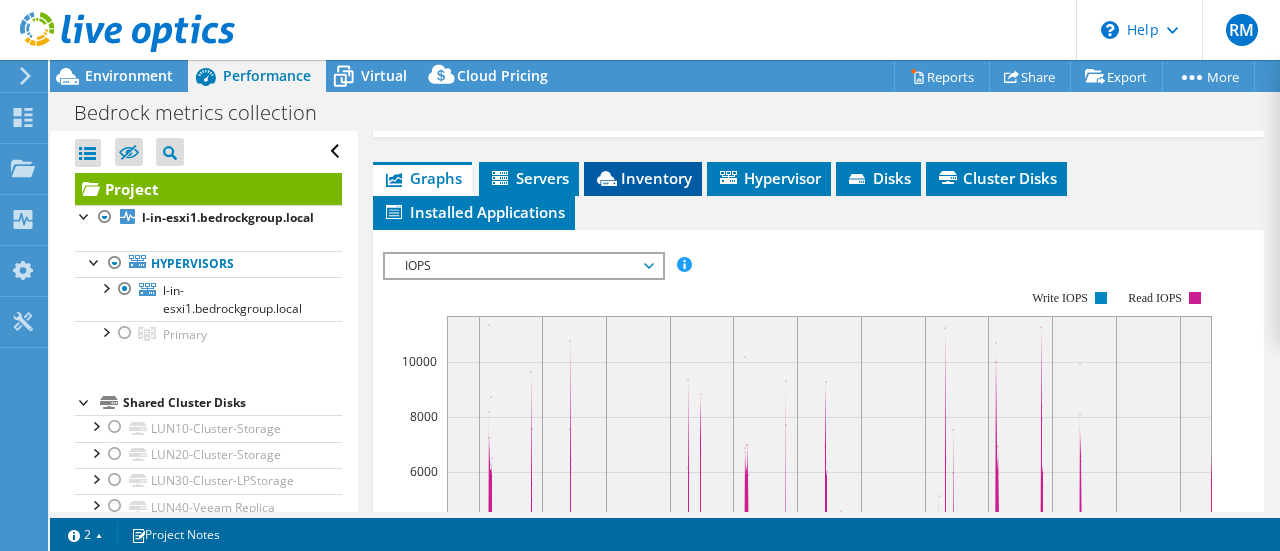 click on "Inventory" at bounding box center [643, 178] 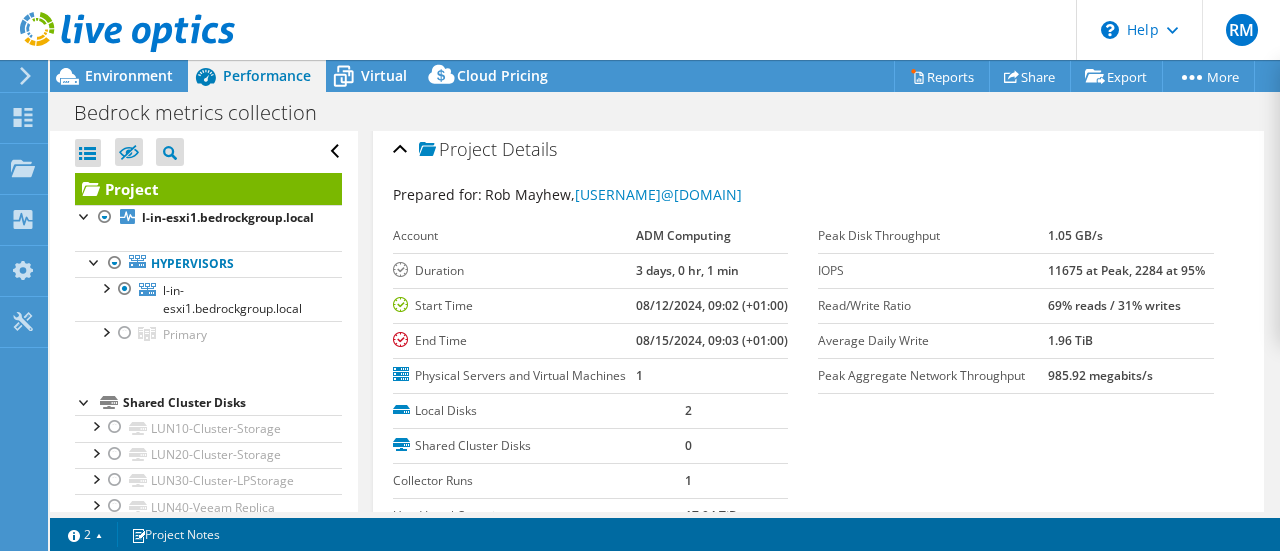 scroll, scrollTop: 0, scrollLeft: 0, axis: both 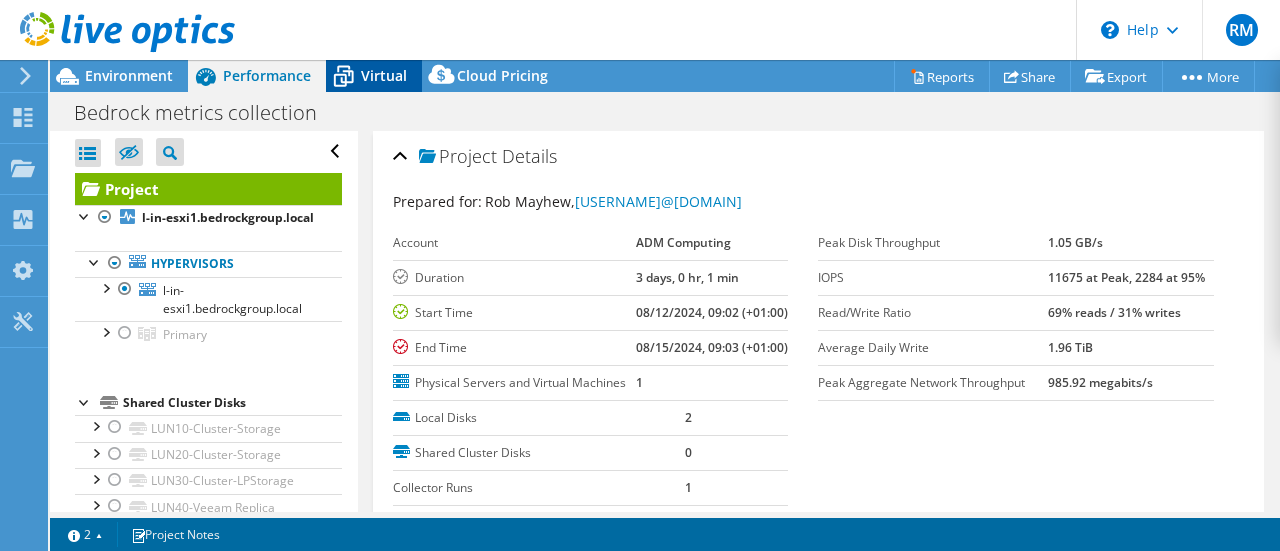 click on "Virtual" at bounding box center [384, 75] 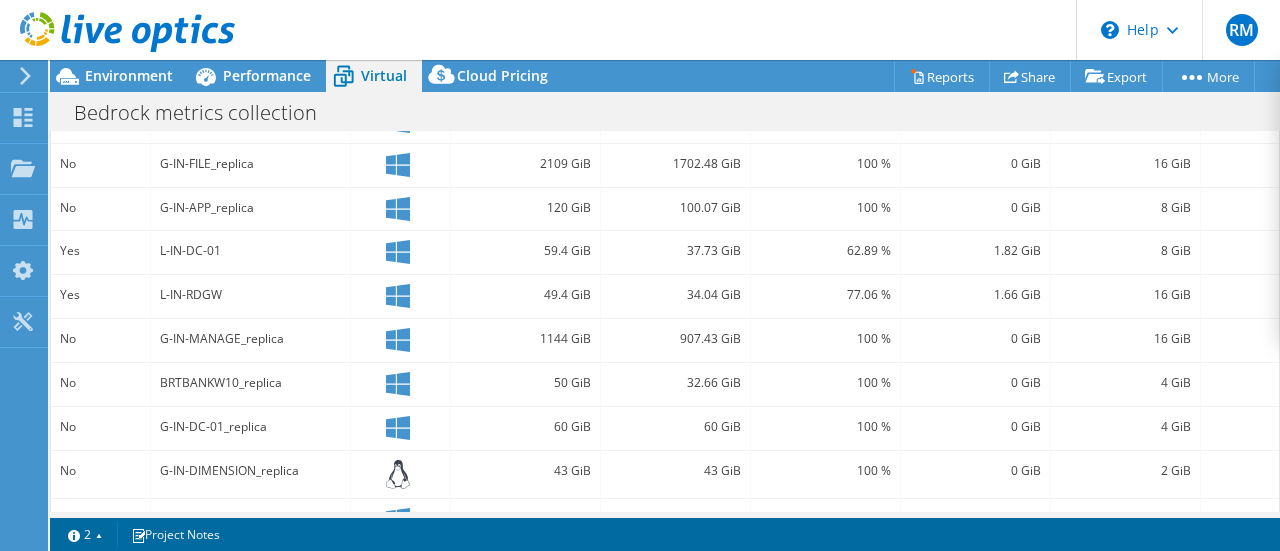 scroll, scrollTop: 700, scrollLeft: 0, axis: vertical 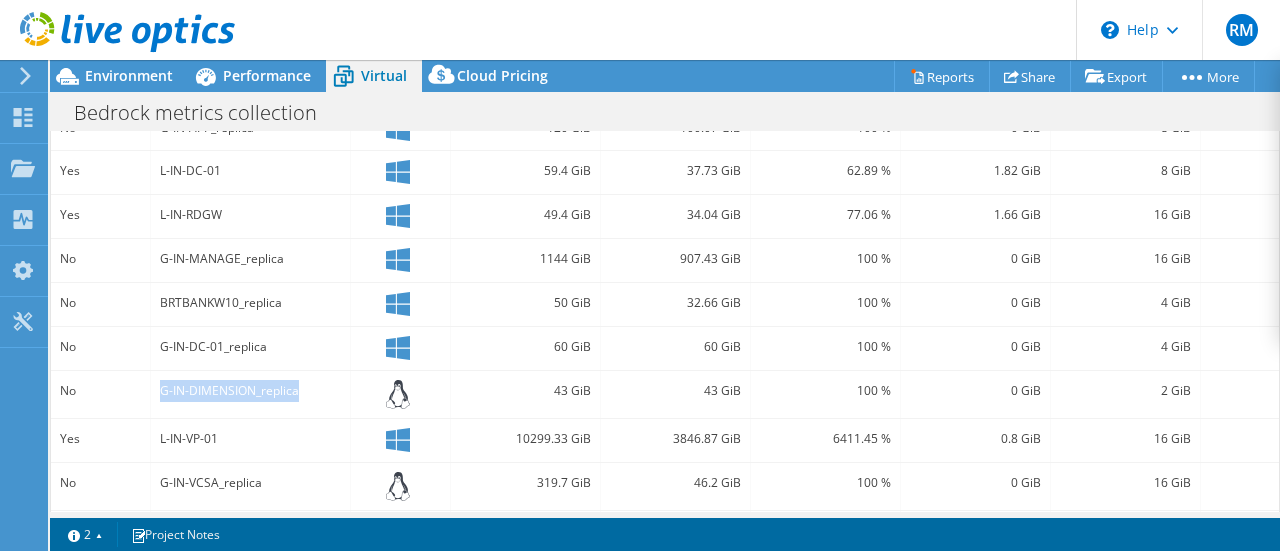 drag, startPoint x: 298, startPoint y: 380, endPoint x: 157, endPoint y: 385, distance: 141.08862 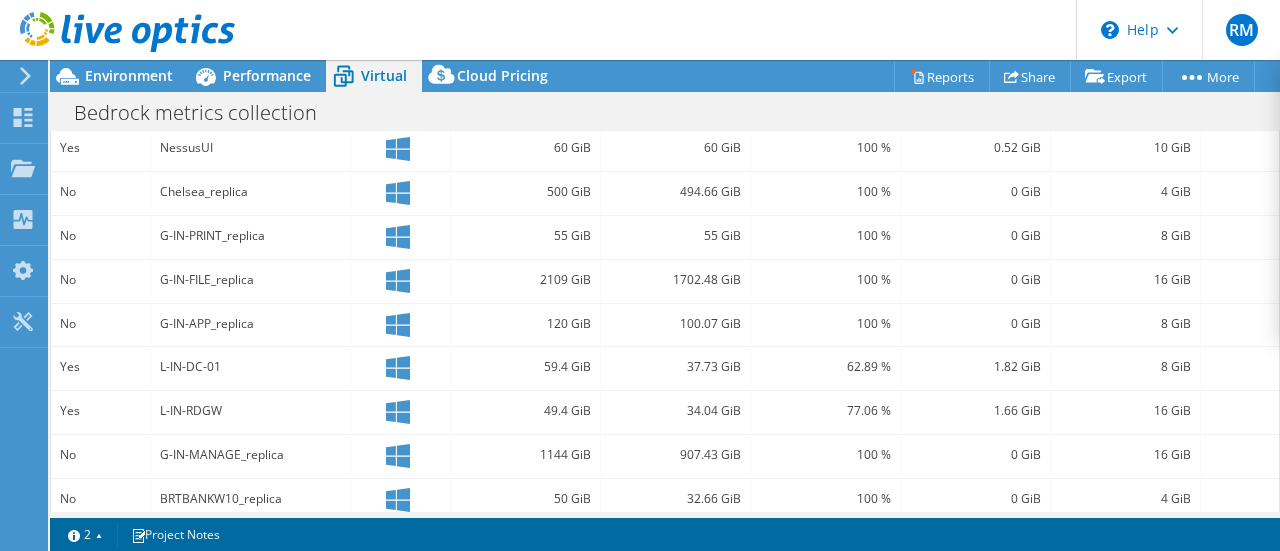 scroll, scrollTop: 506, scrollLeft: 0, axis: vertical 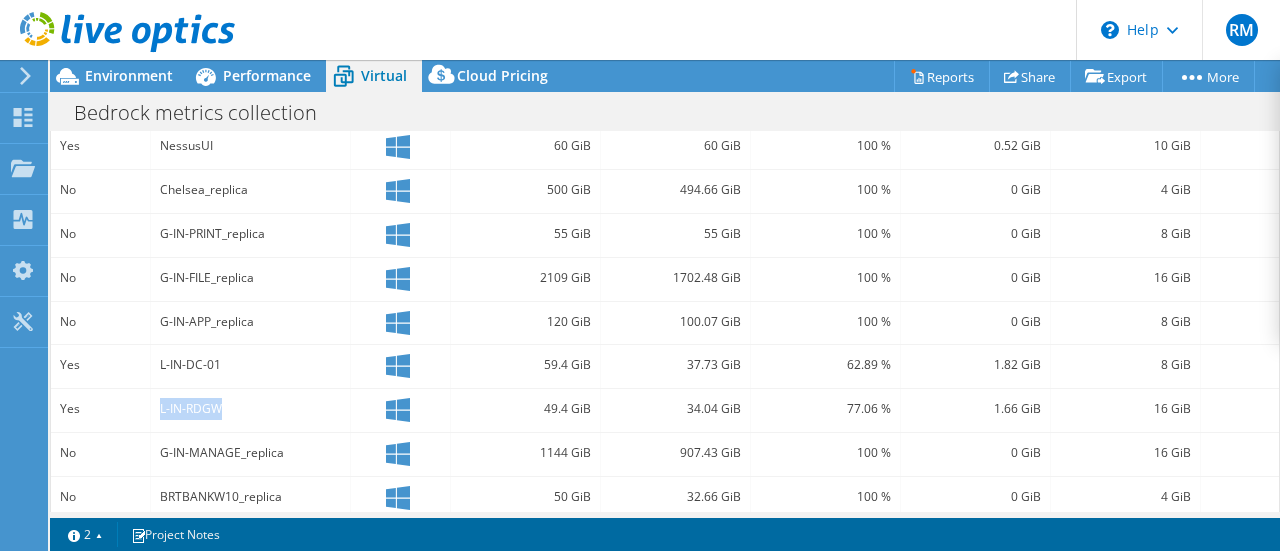 drag, startPoint x: 156, startPoint y: 403, endPoint x: 225, endPoint y: 405, distance: 69.02898 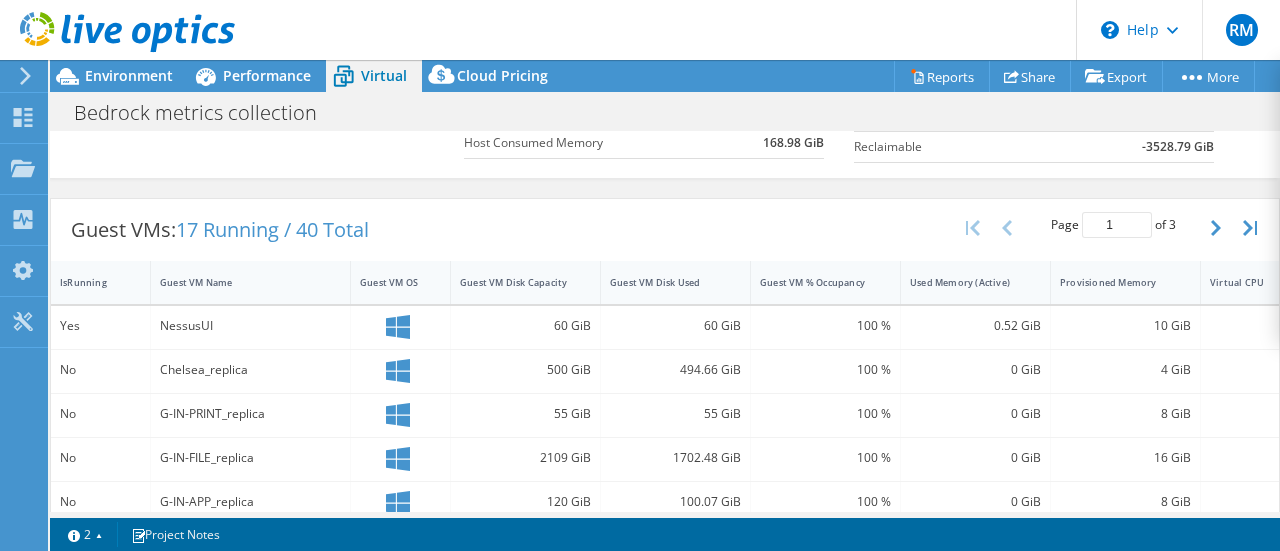 scroll, scrollTop: 406, scrollLeft: 0, axis: vertical 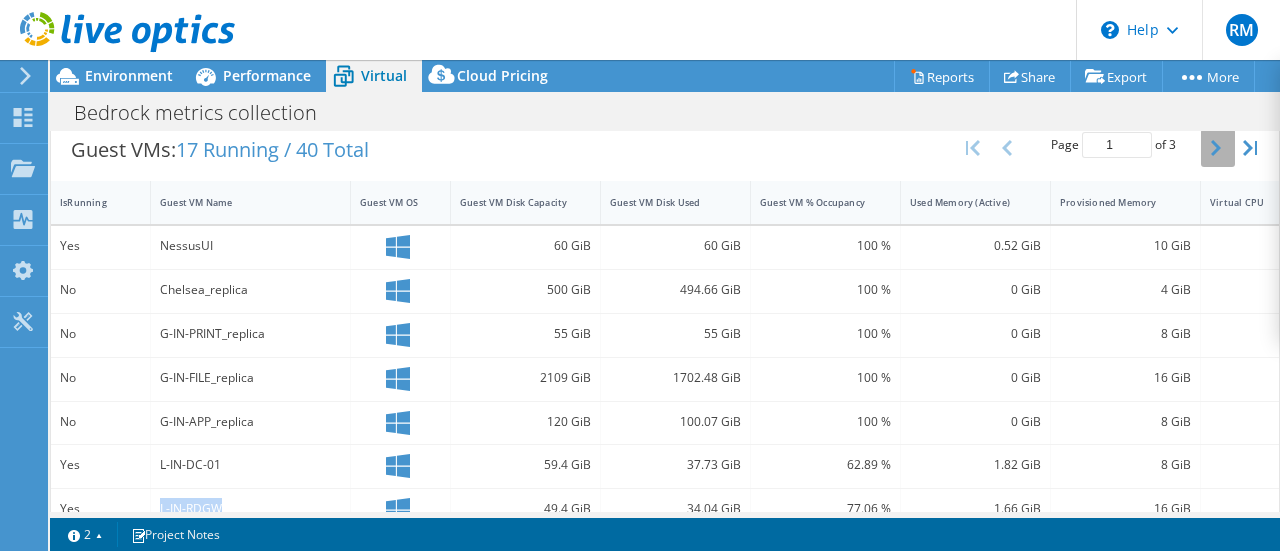 click 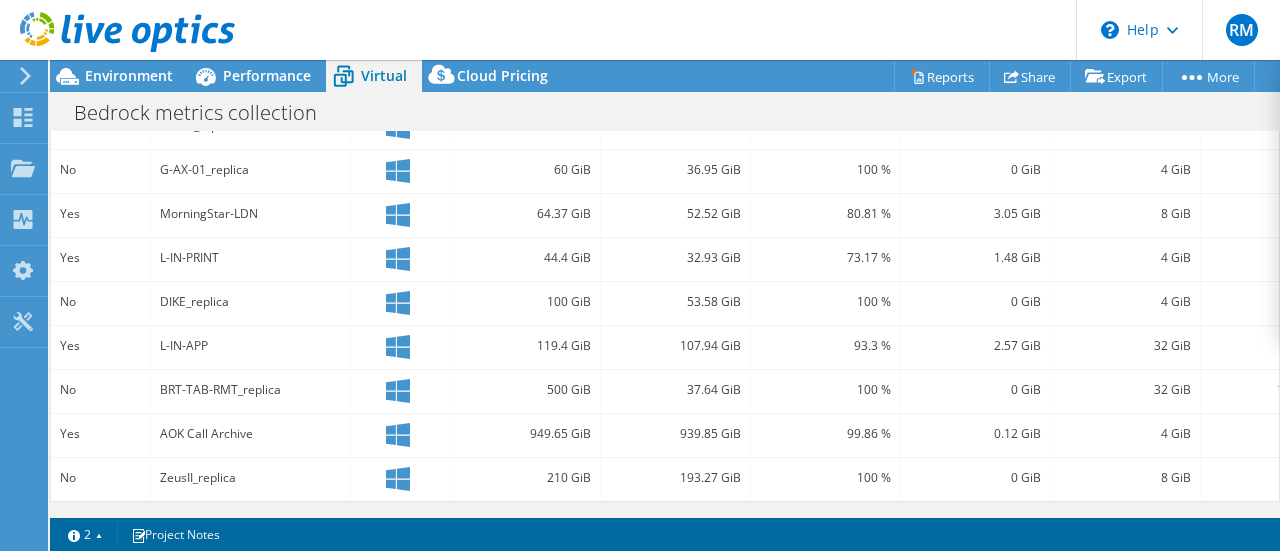 scroll, scrollTop: 398, scrollLeft: 0, axis: vertical 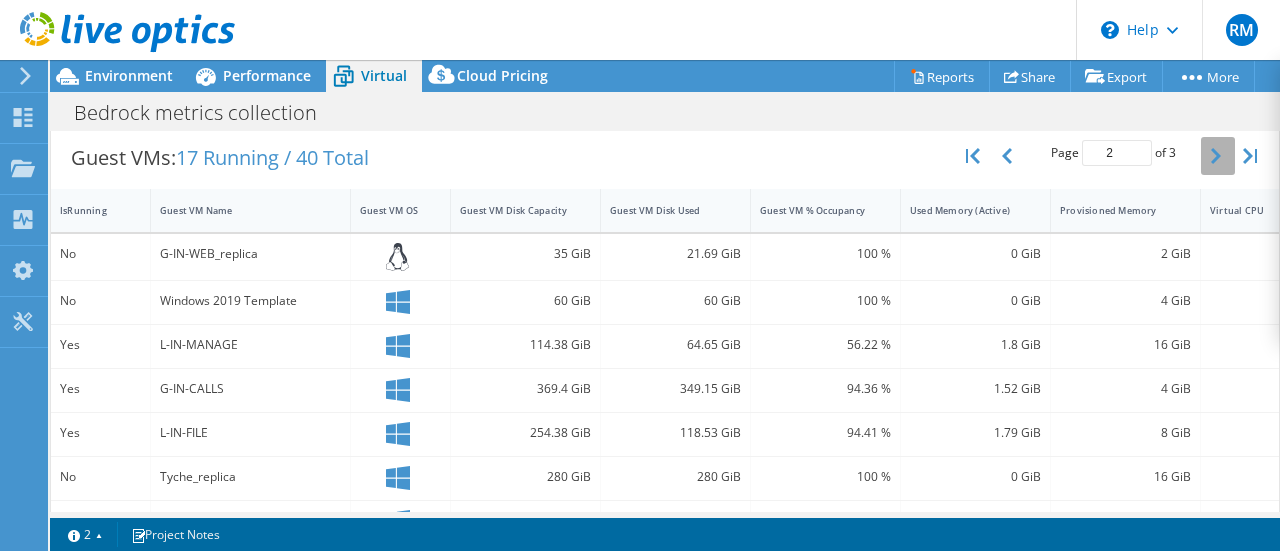 click at bounding box center [1218, 156] 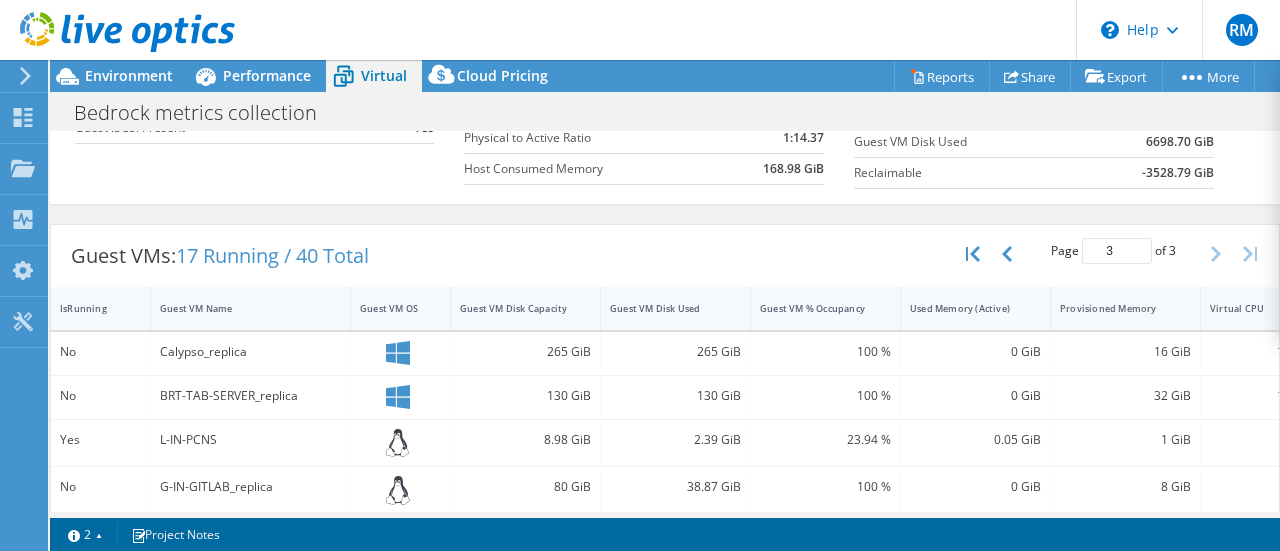 scroll, scrollTop: 288, scrollLeft: 0, axis: vertical 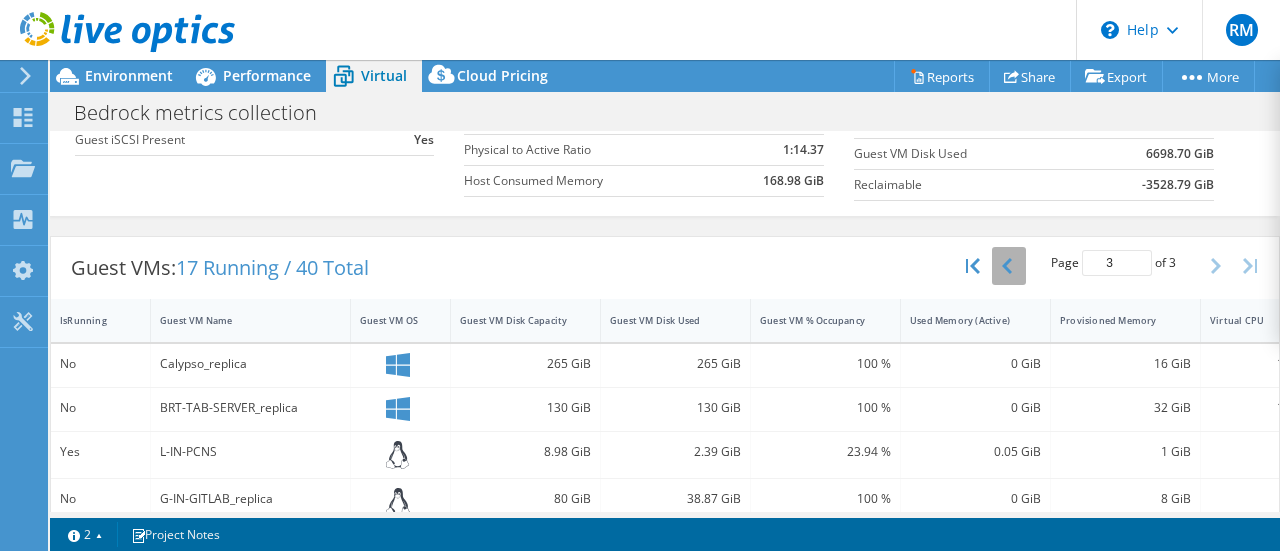 click at bounding box center [1009, 266] 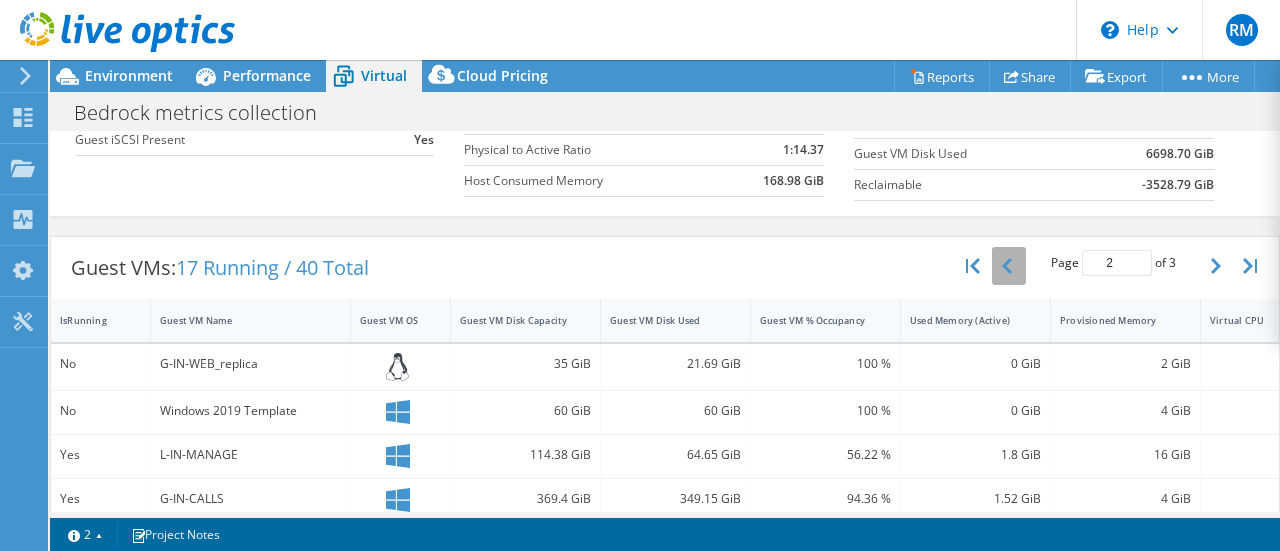 click at bounding box center [1009, 266] 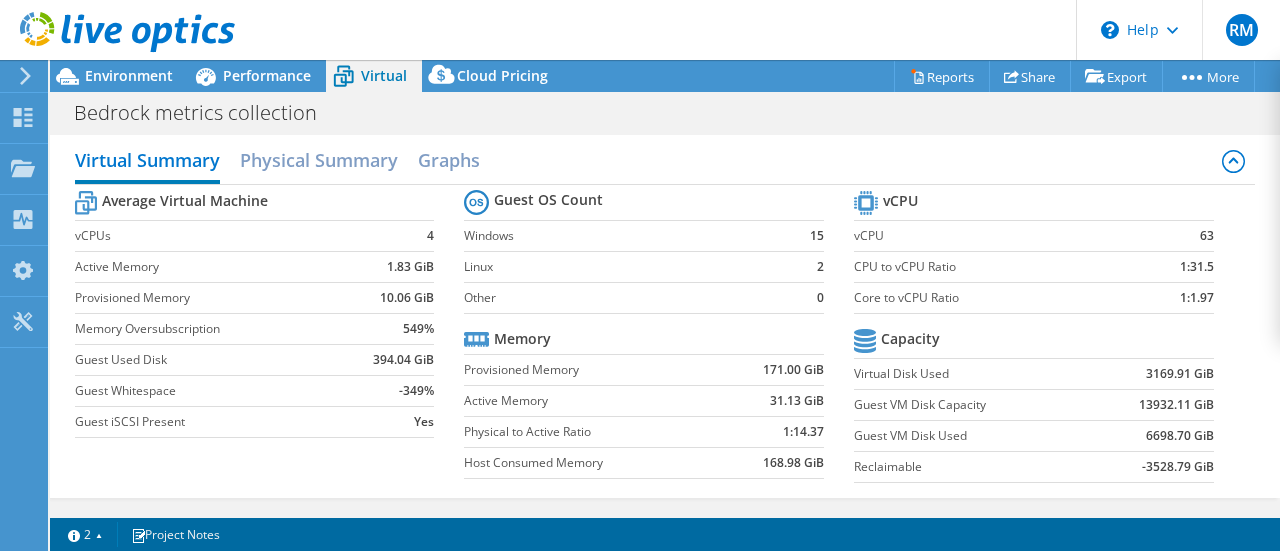 scroll, scrollTop: 0, scrollLeft: 0, axis: both 